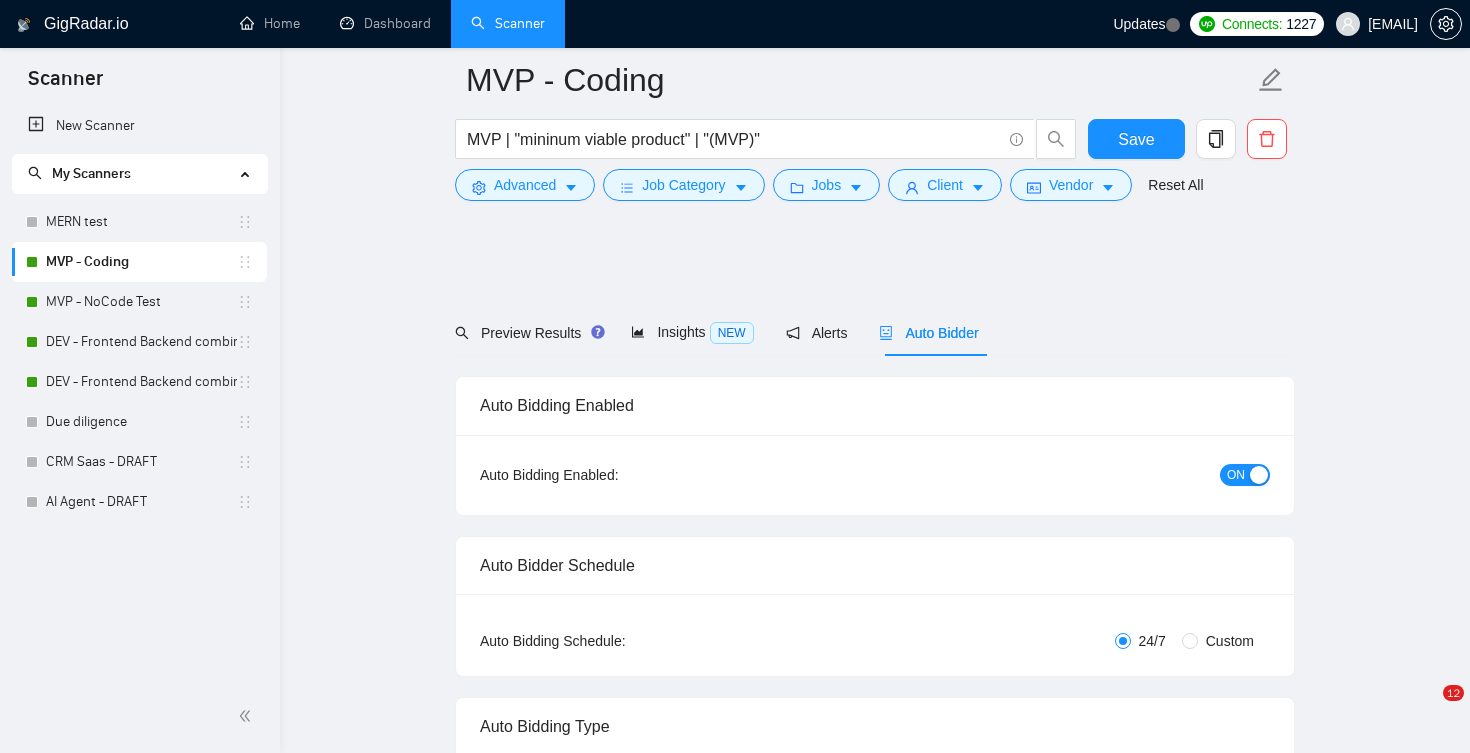 scroll, scrollTop: 1191, scrollLeft: 0, axis: vertical 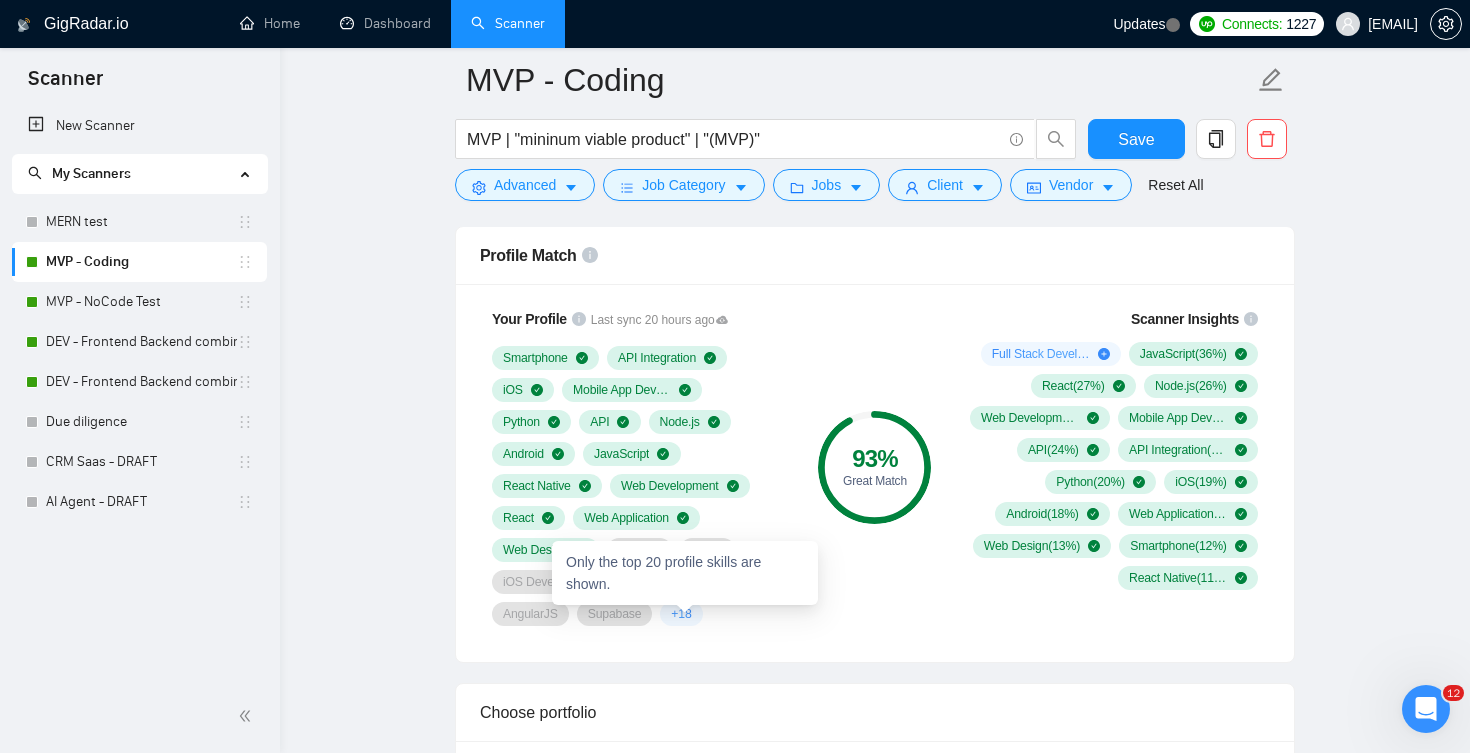 click on "+ 18" at bounding box center (681, 614) 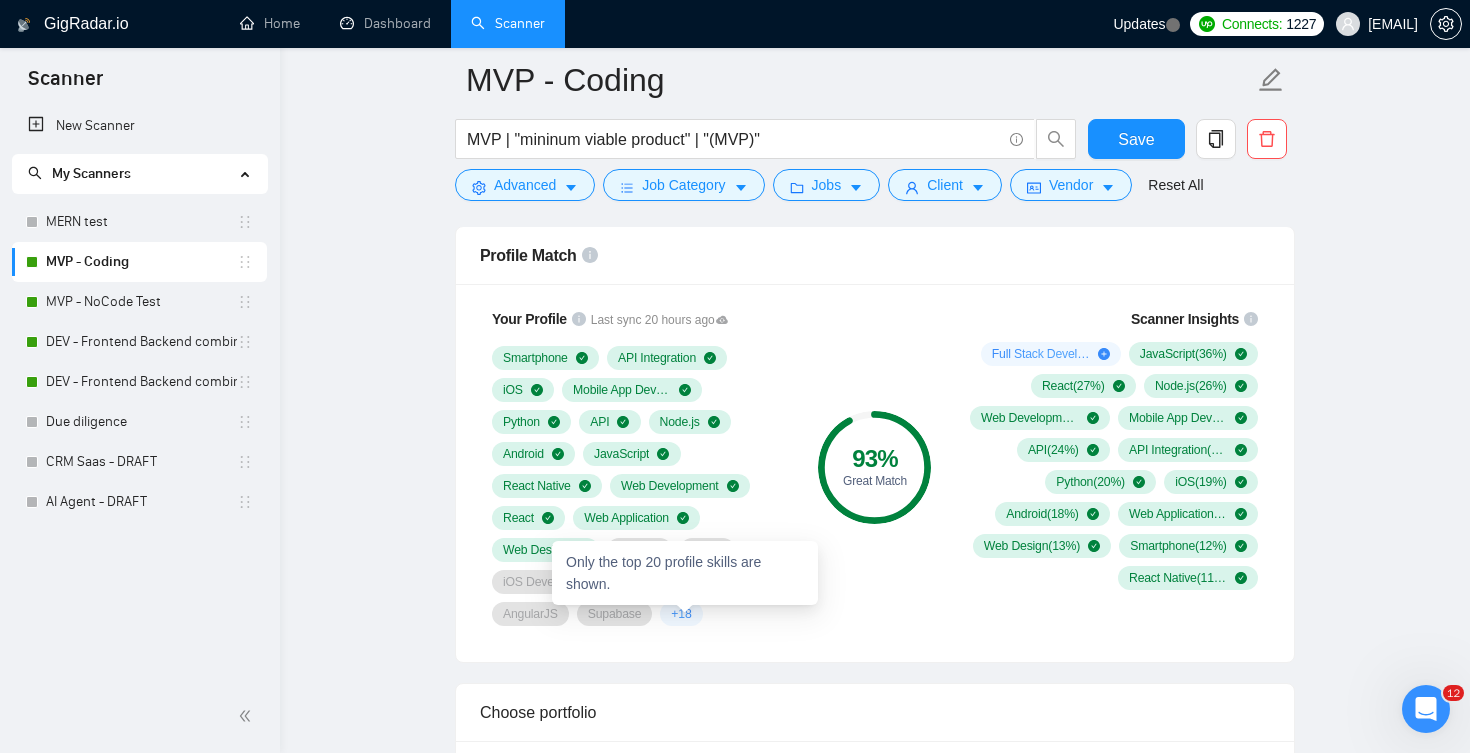 click on "+ 18" at bounding box center [681, 614] 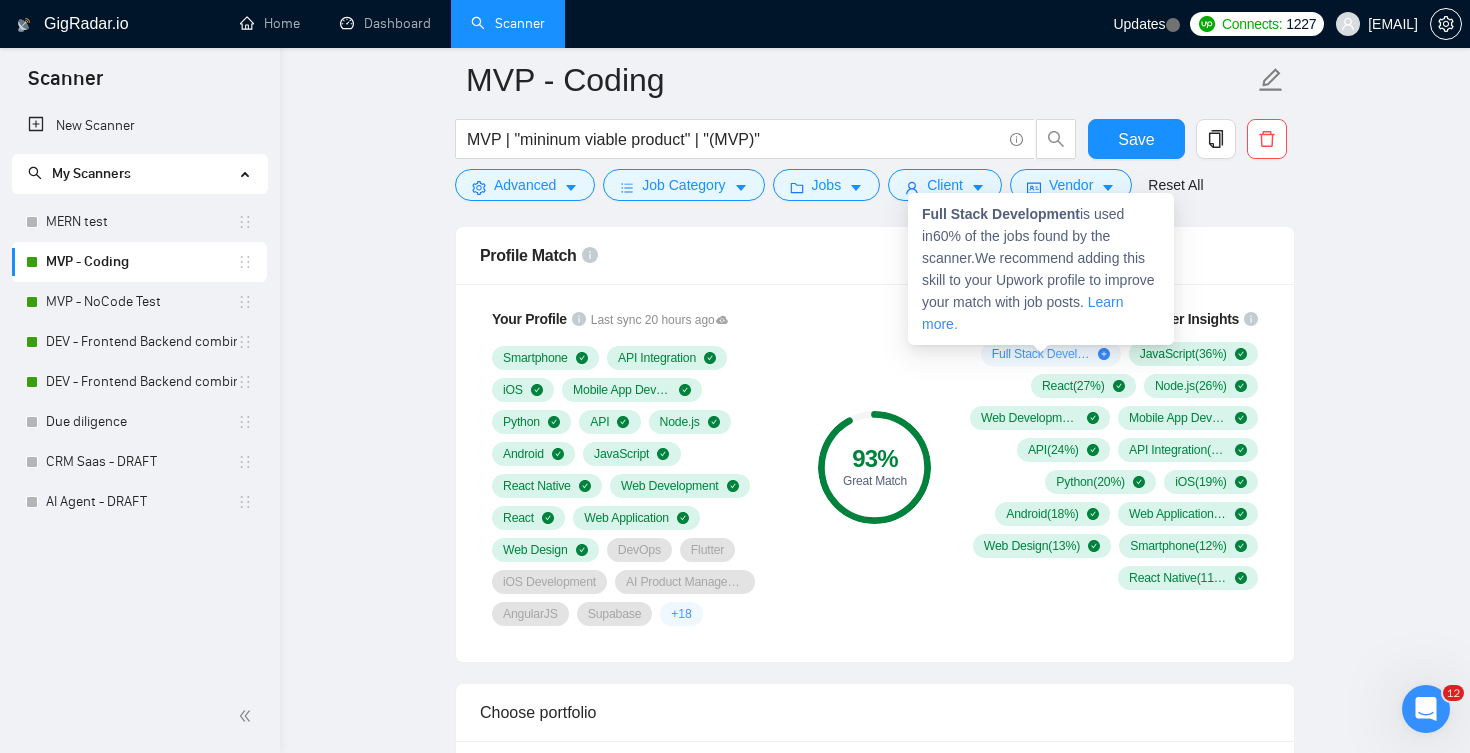 click 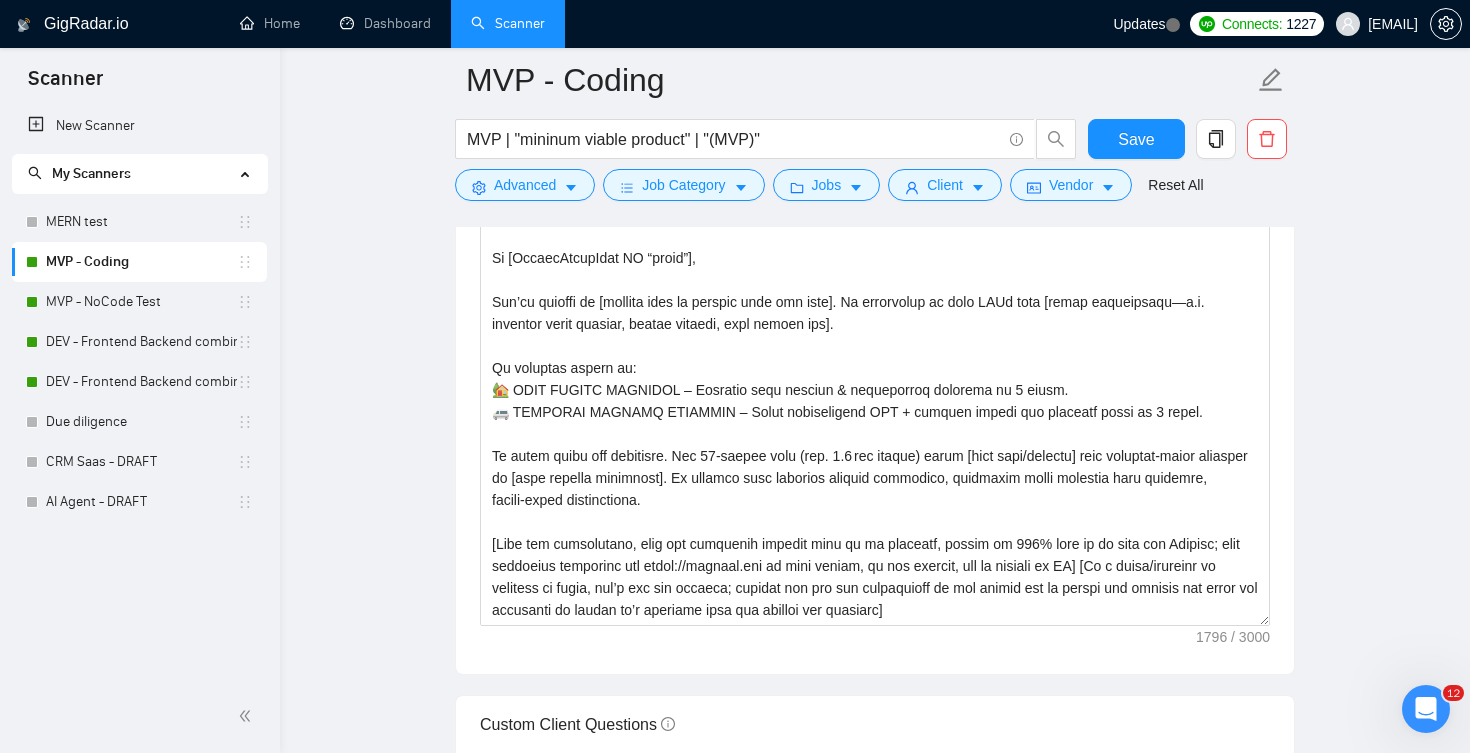 scroll, scrollTop: 2310, scrollLeft: 0, axis: vertical 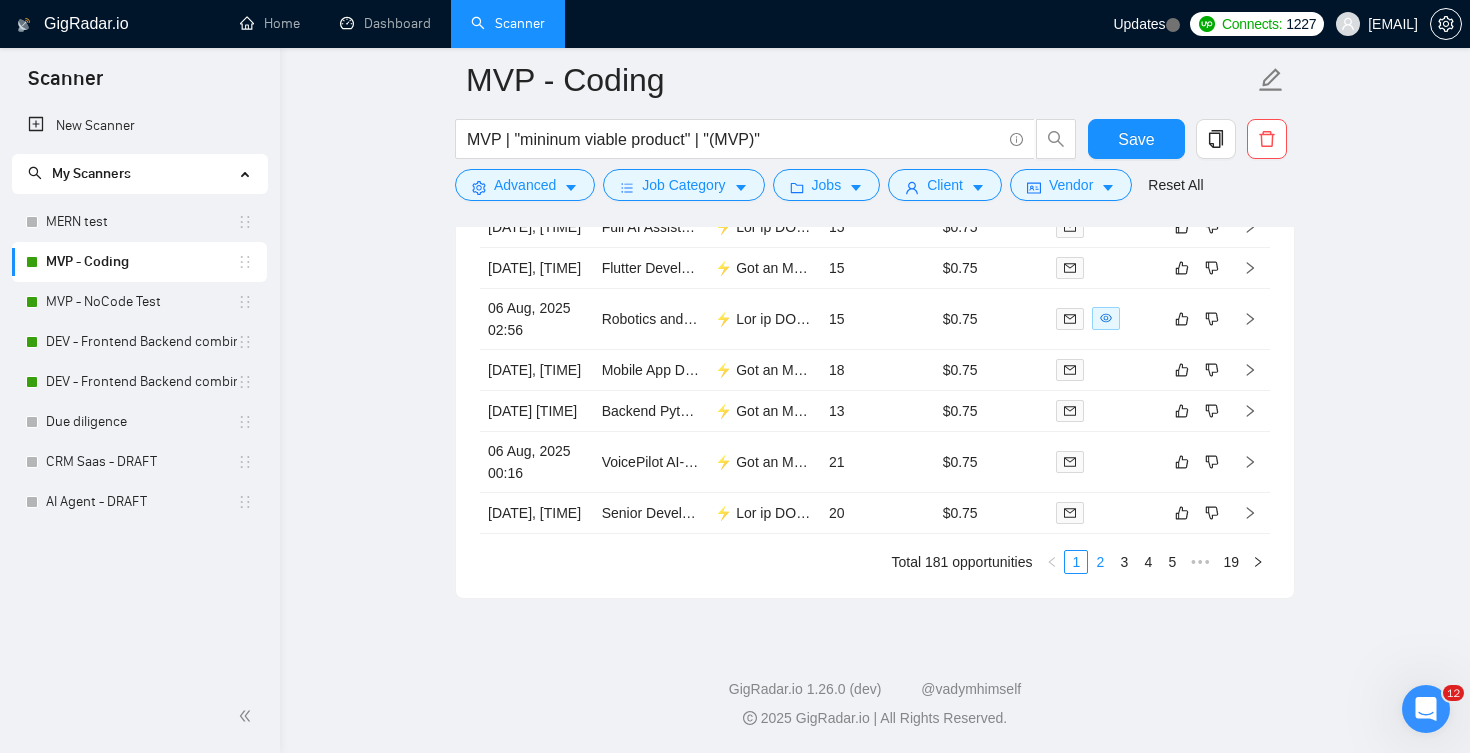 click on "2" at bounding box center [1100, 562] 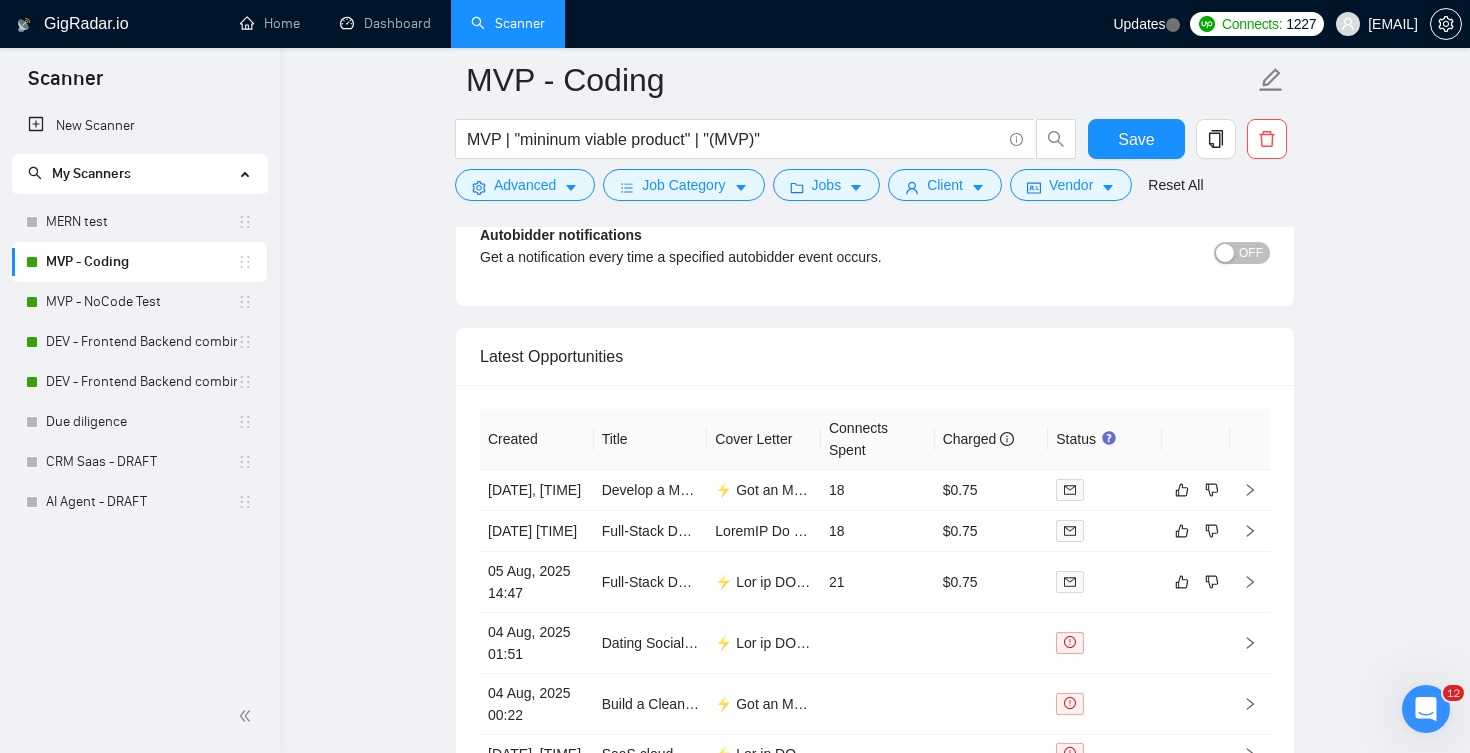 scroll, scrollTop: 4842, scrollLeft: 0, axis: vertical 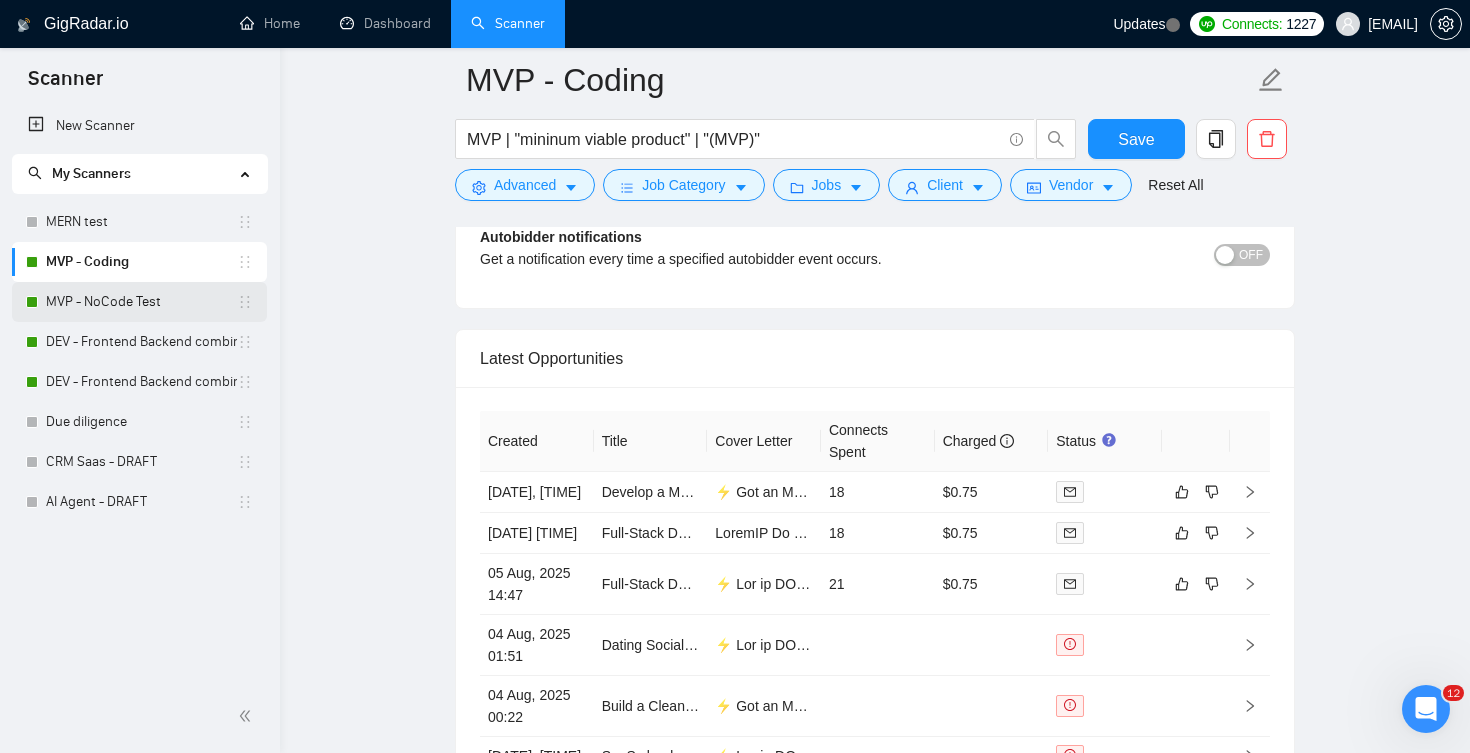 click on "MVP - NoCode Test" at bounding box center [141, 302] 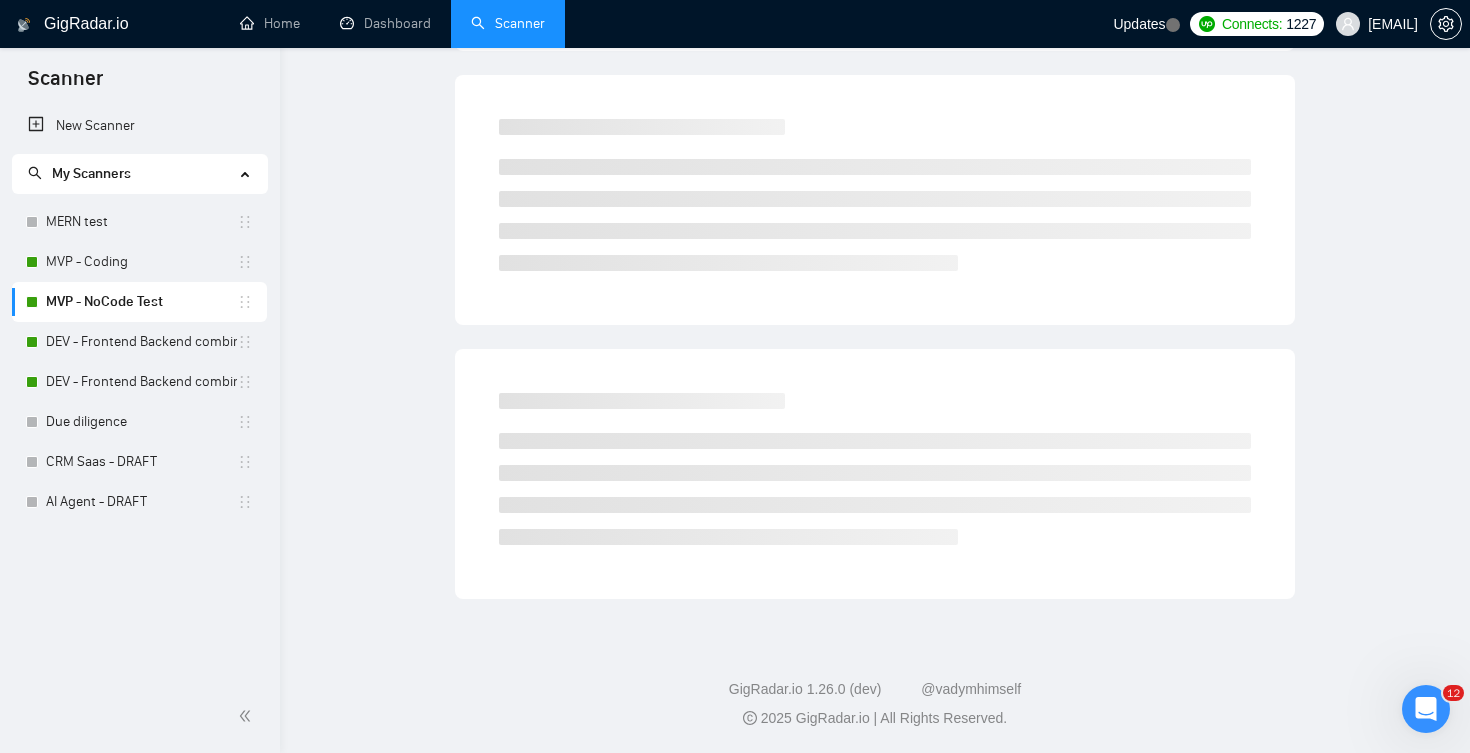 scroll, scrollTop: 0, scrollLeft: 0, axis: both 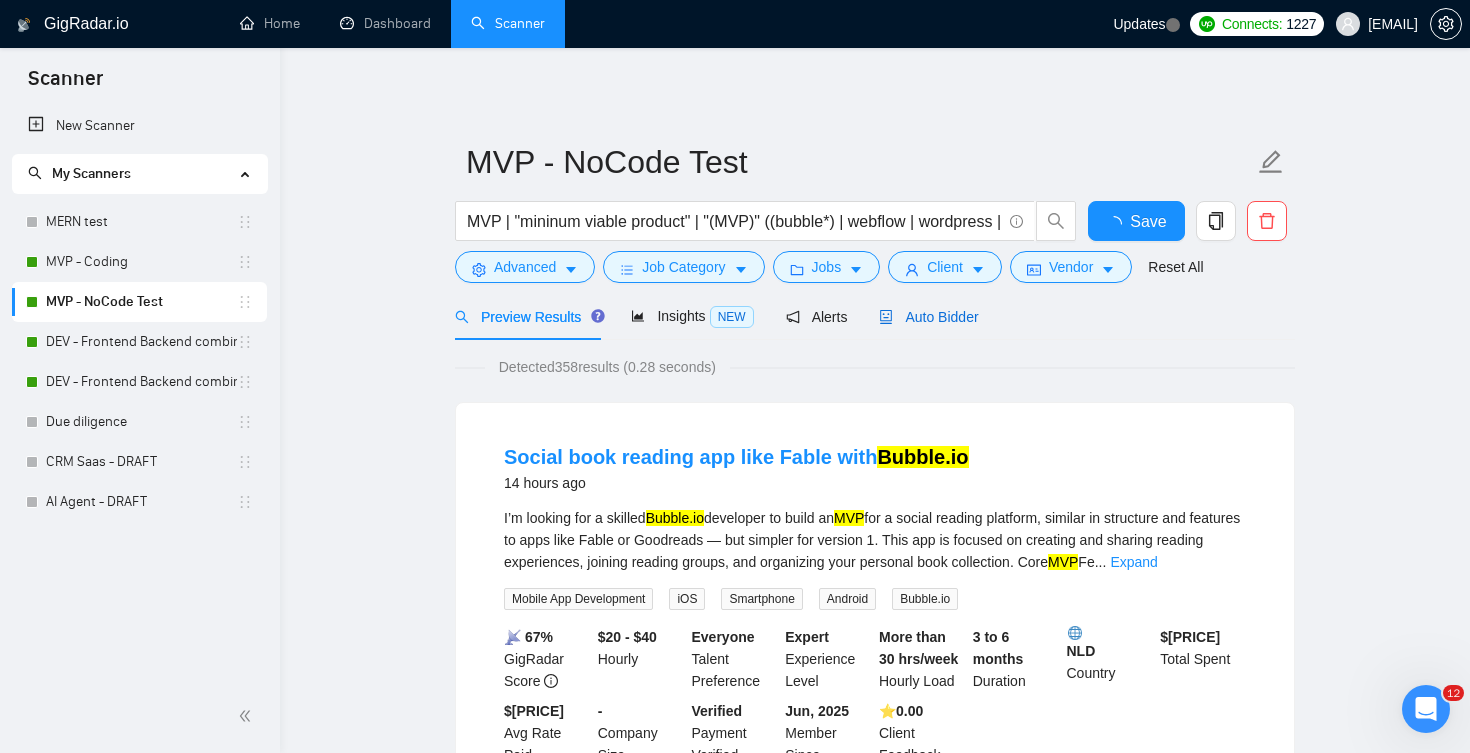 click on "Auto Bidder" at bounding box center [928, 317] 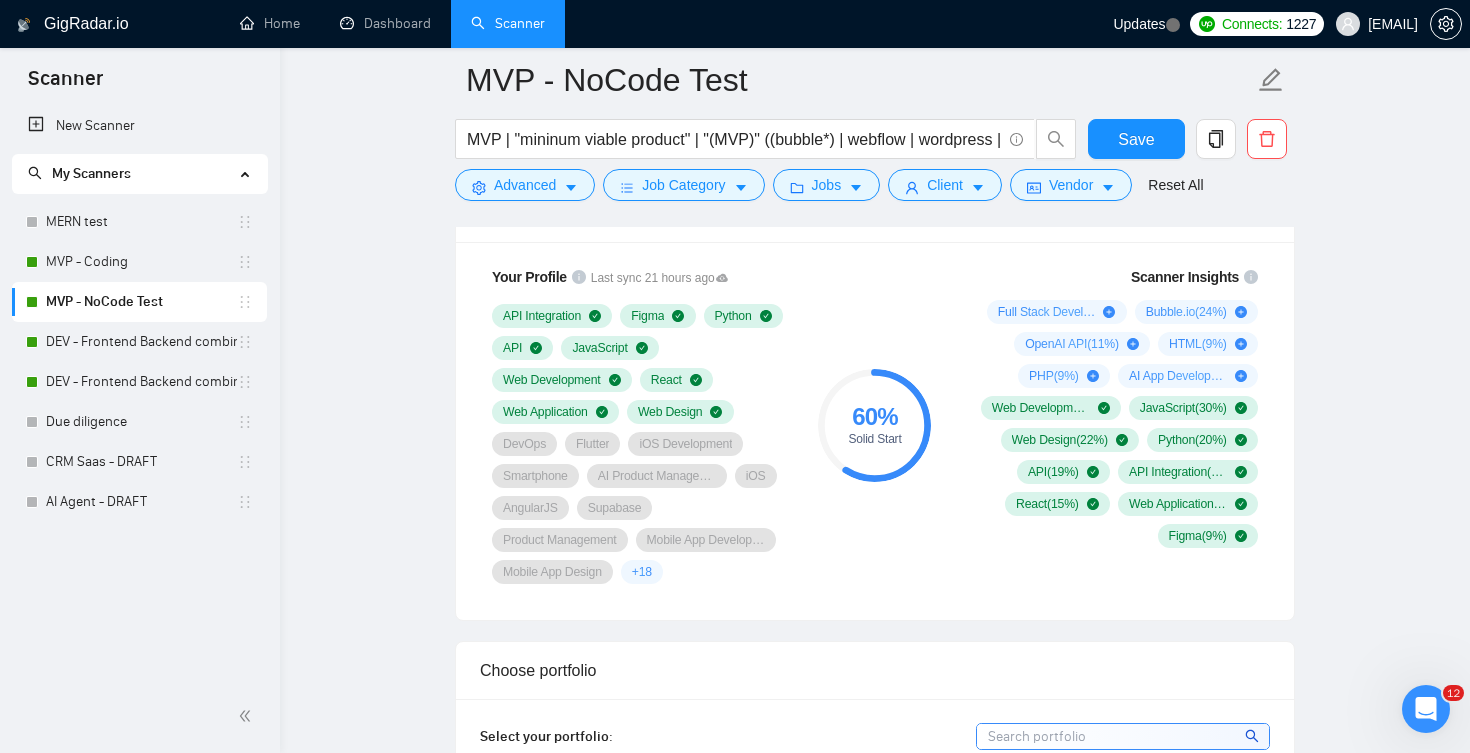 scroll, scrollTop: 1346, scrollLeft: 0, axis: vertical 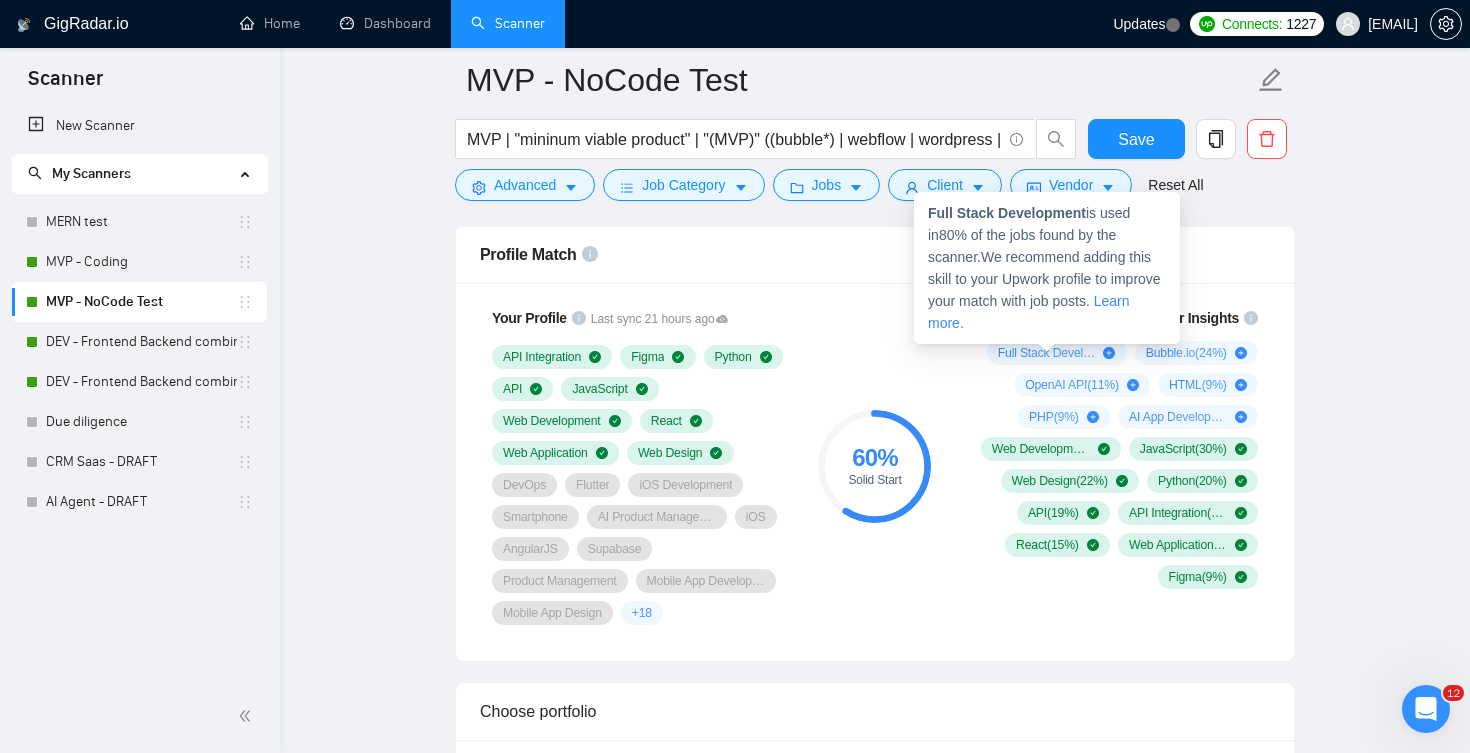 click 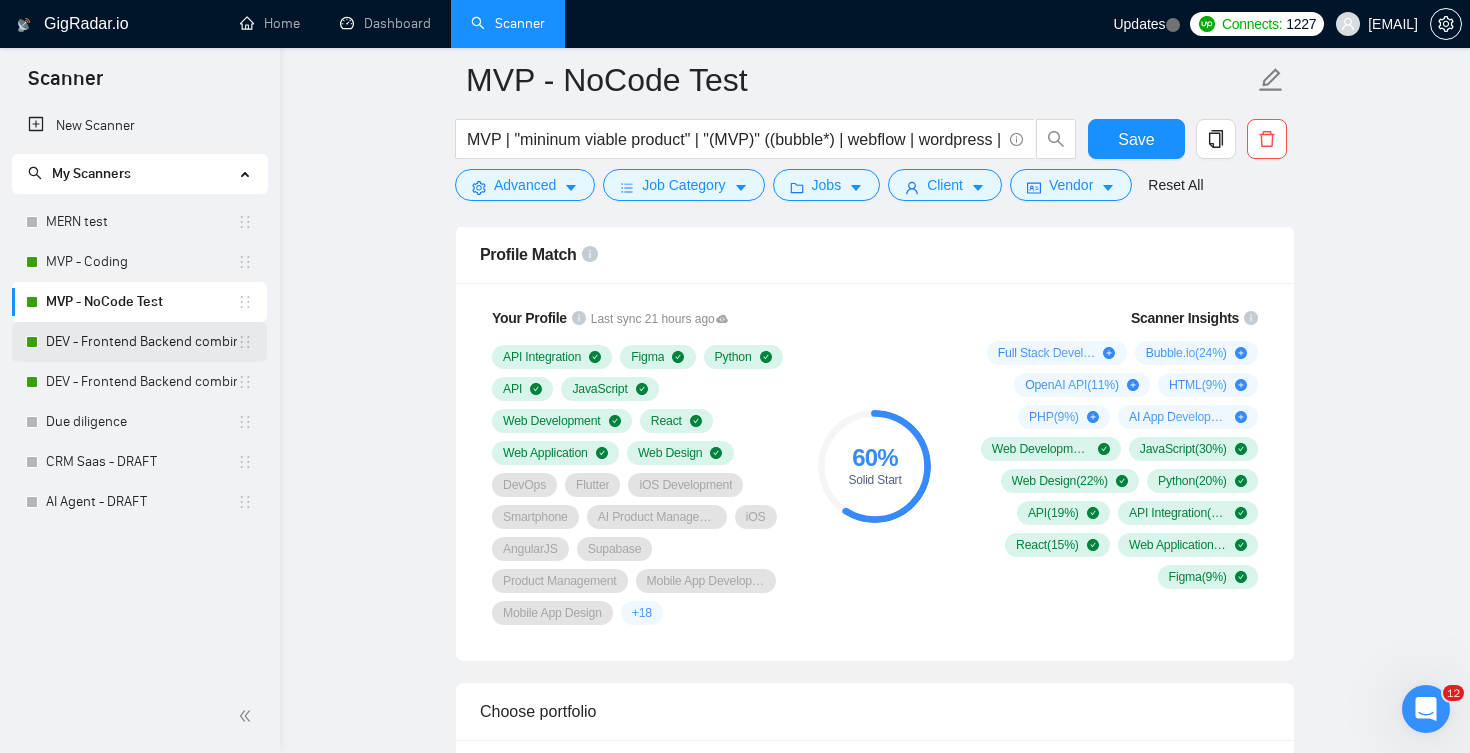 click on "DEV - Frontend Backend combinations US CAN, AUS QATAR" at bounding box center (141, 342) 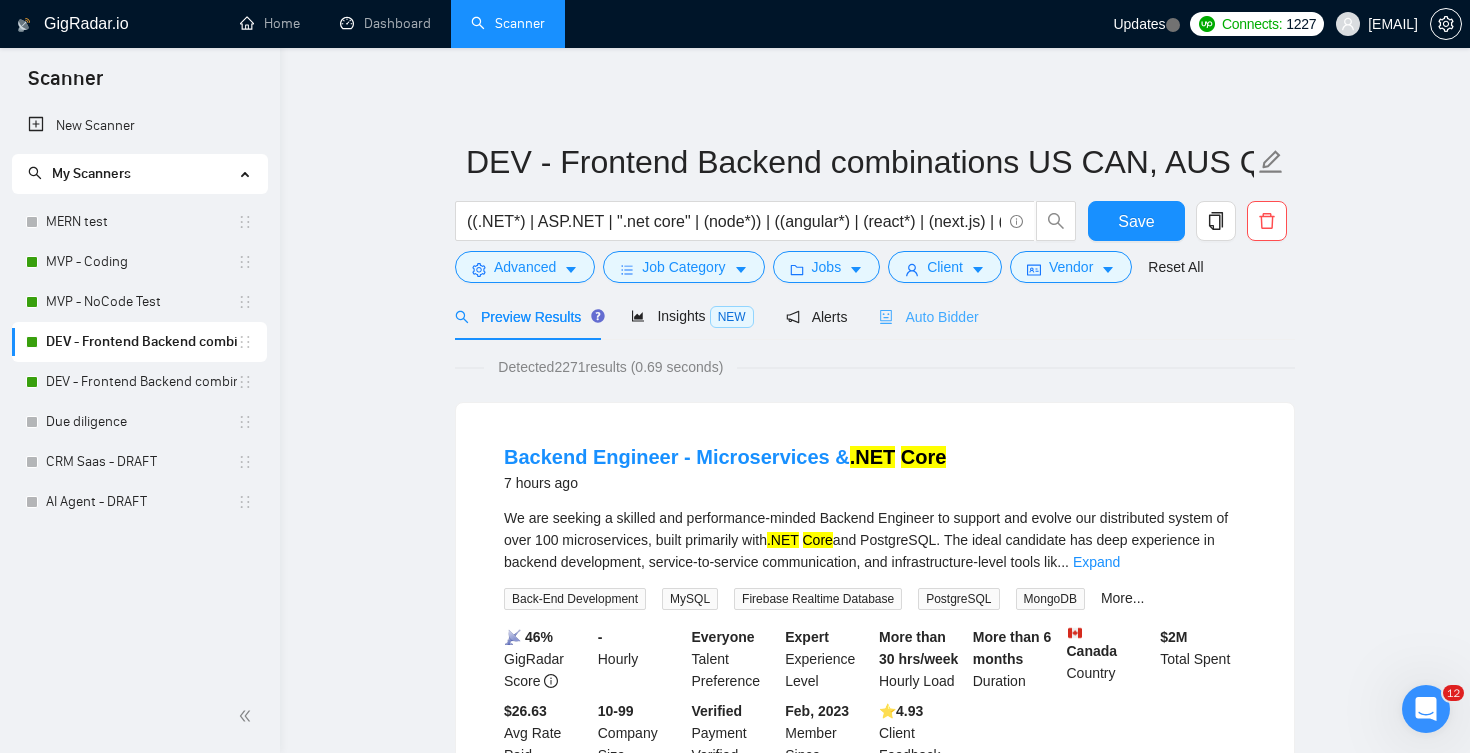 scroll, scrollTop: 0, scrollLeft: 0, axis: both 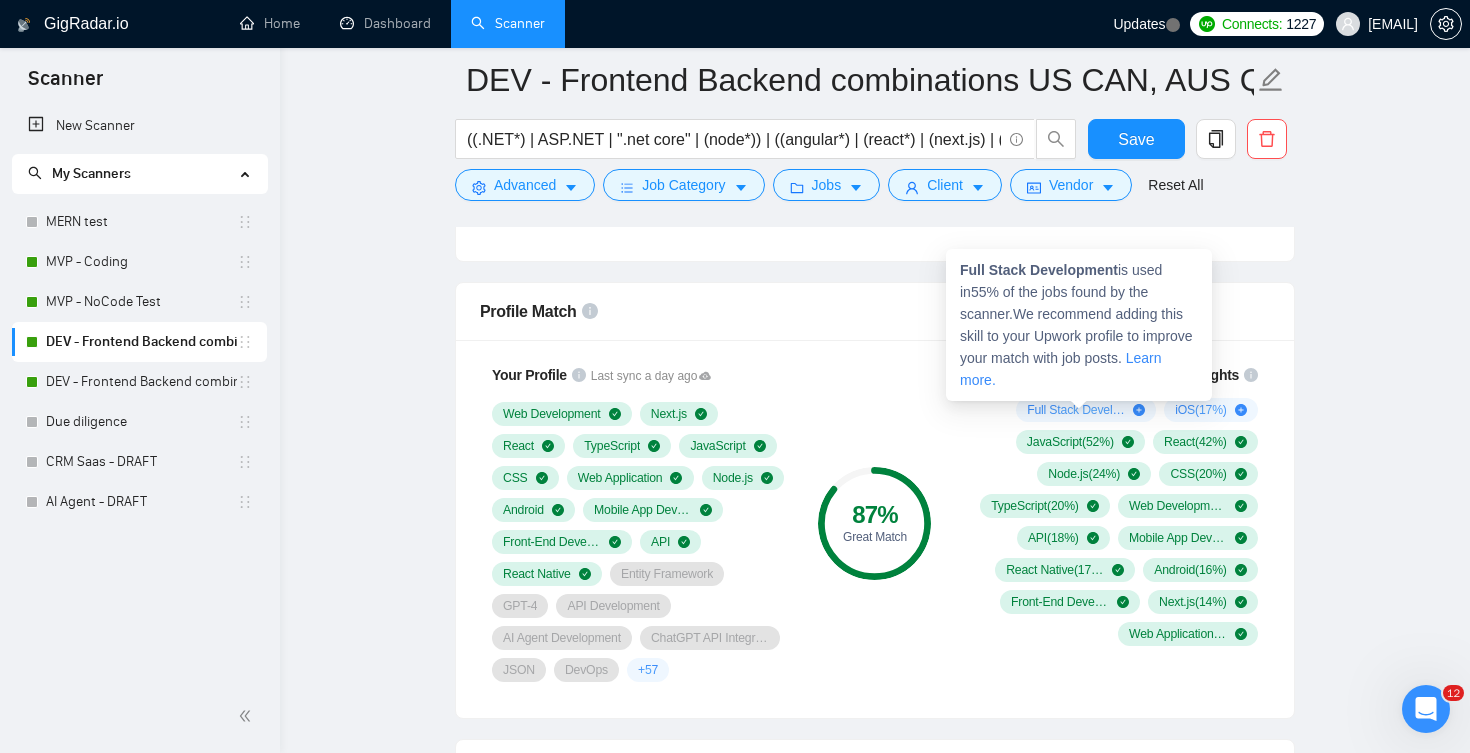 click 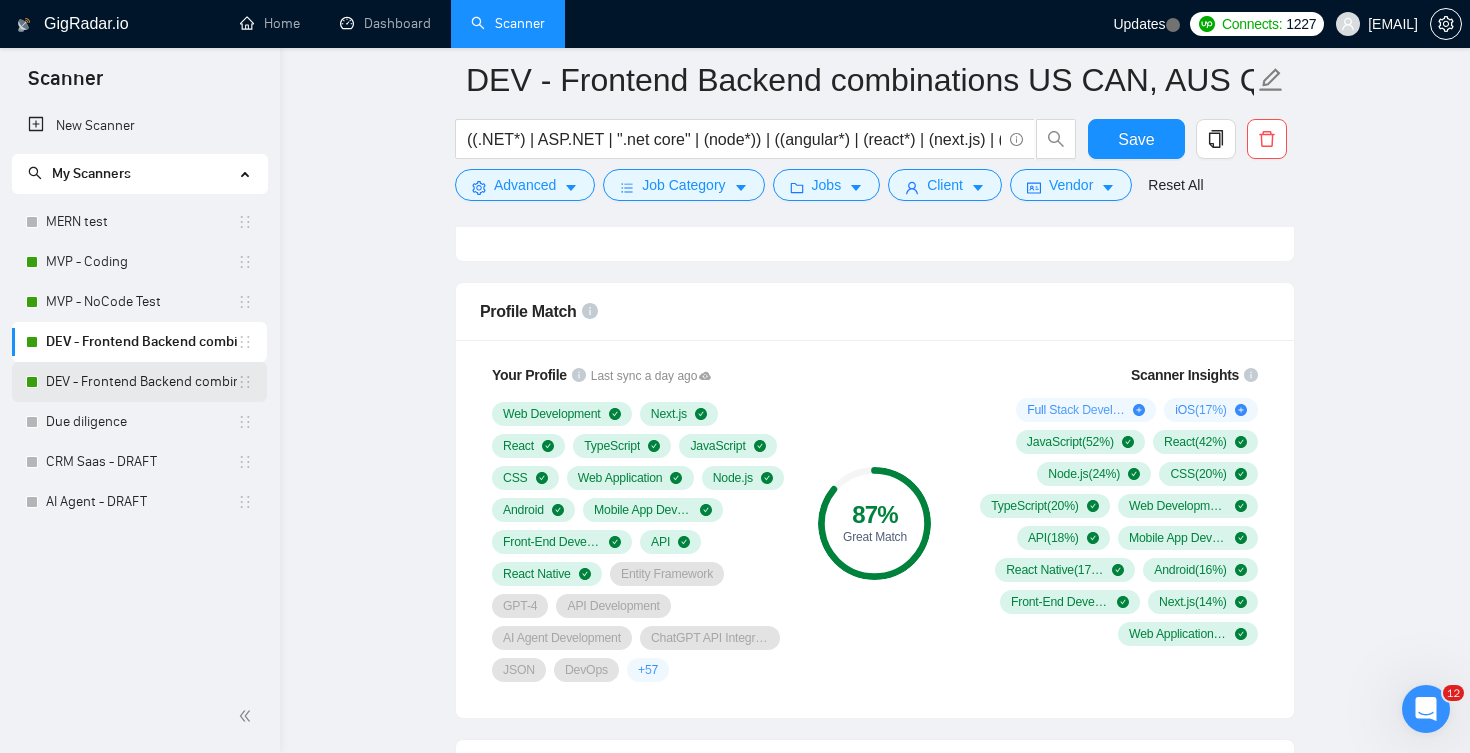 click on "DEV - Frontend Backend combinations EU, UAE" at bounding box center [141, 382] 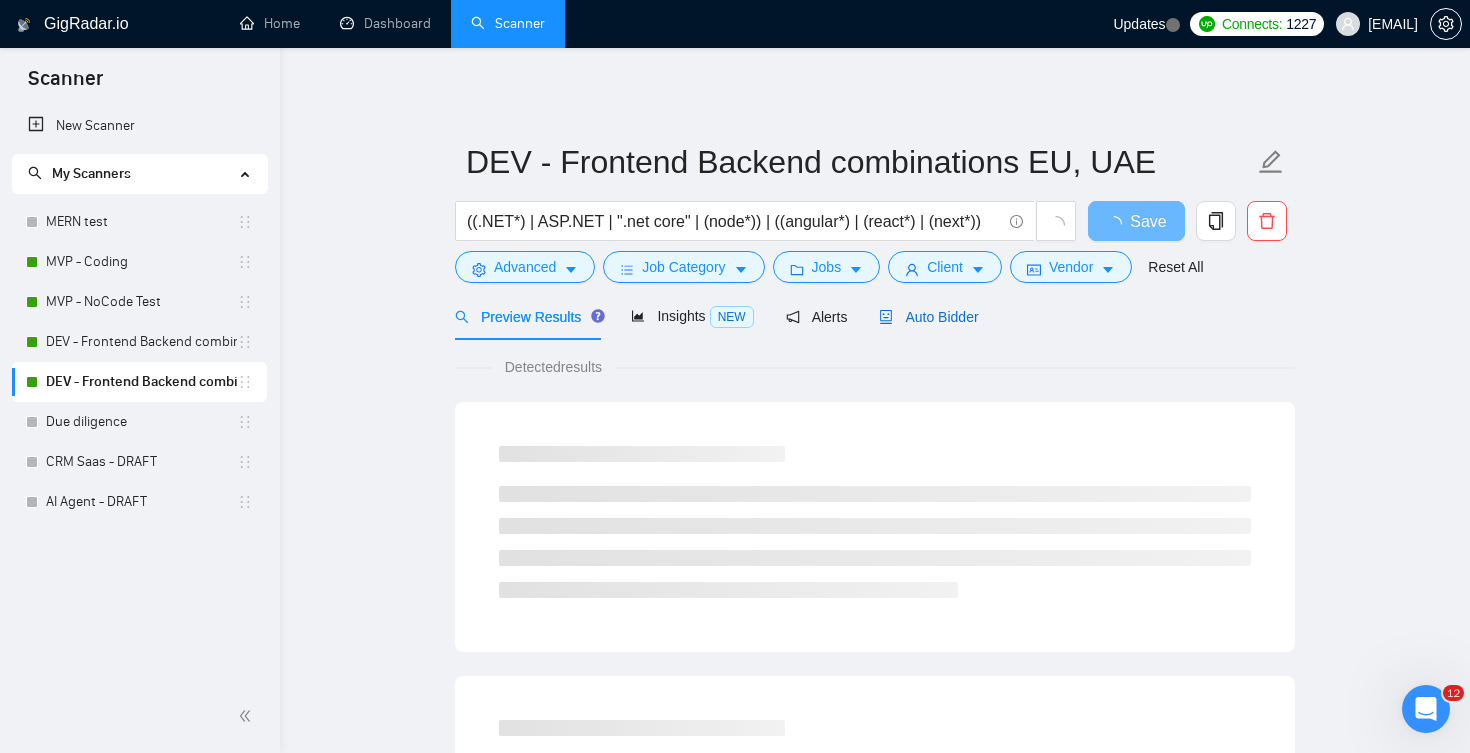 click on "Auto Bidder" at bounding box center (928, 317) 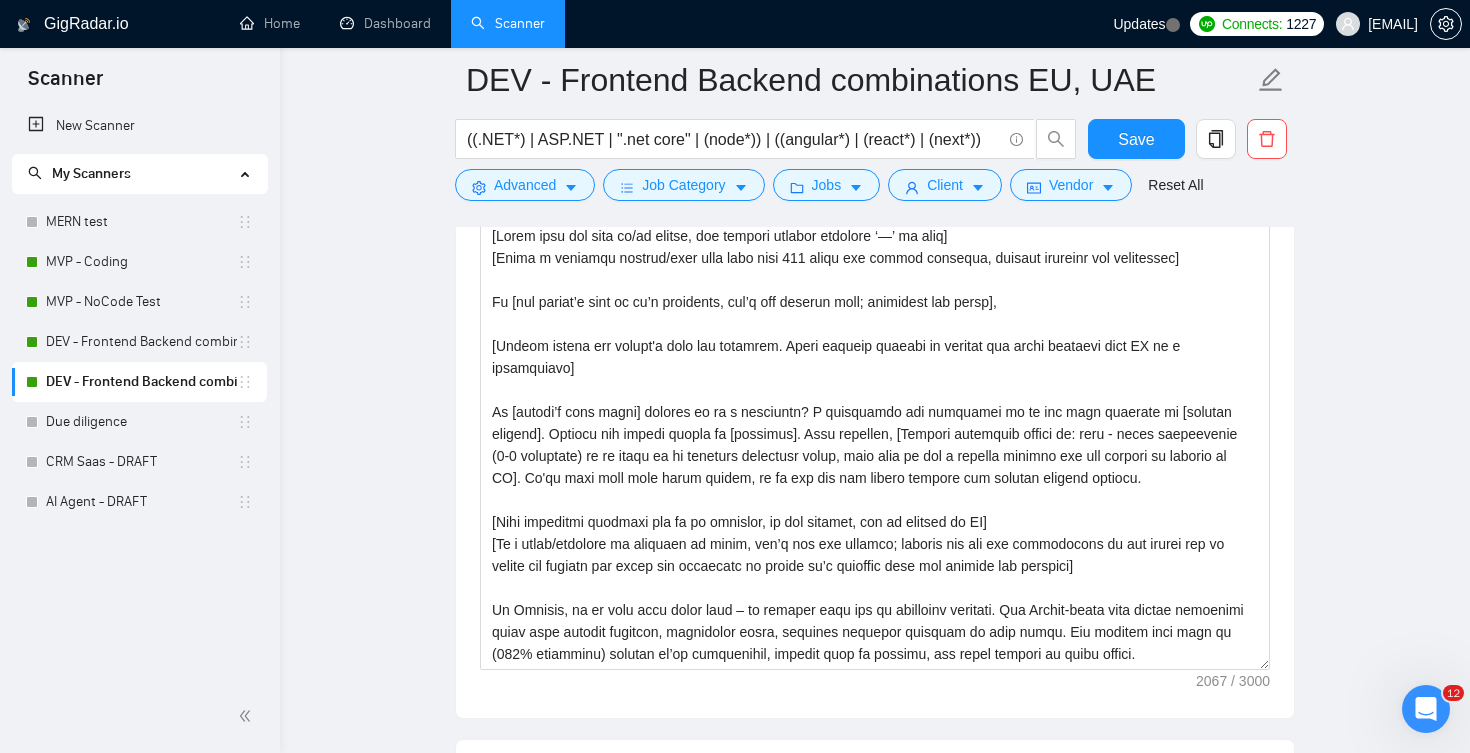 scroll, scrollTop: 2341, scrollLeft: 0, axis: vertical 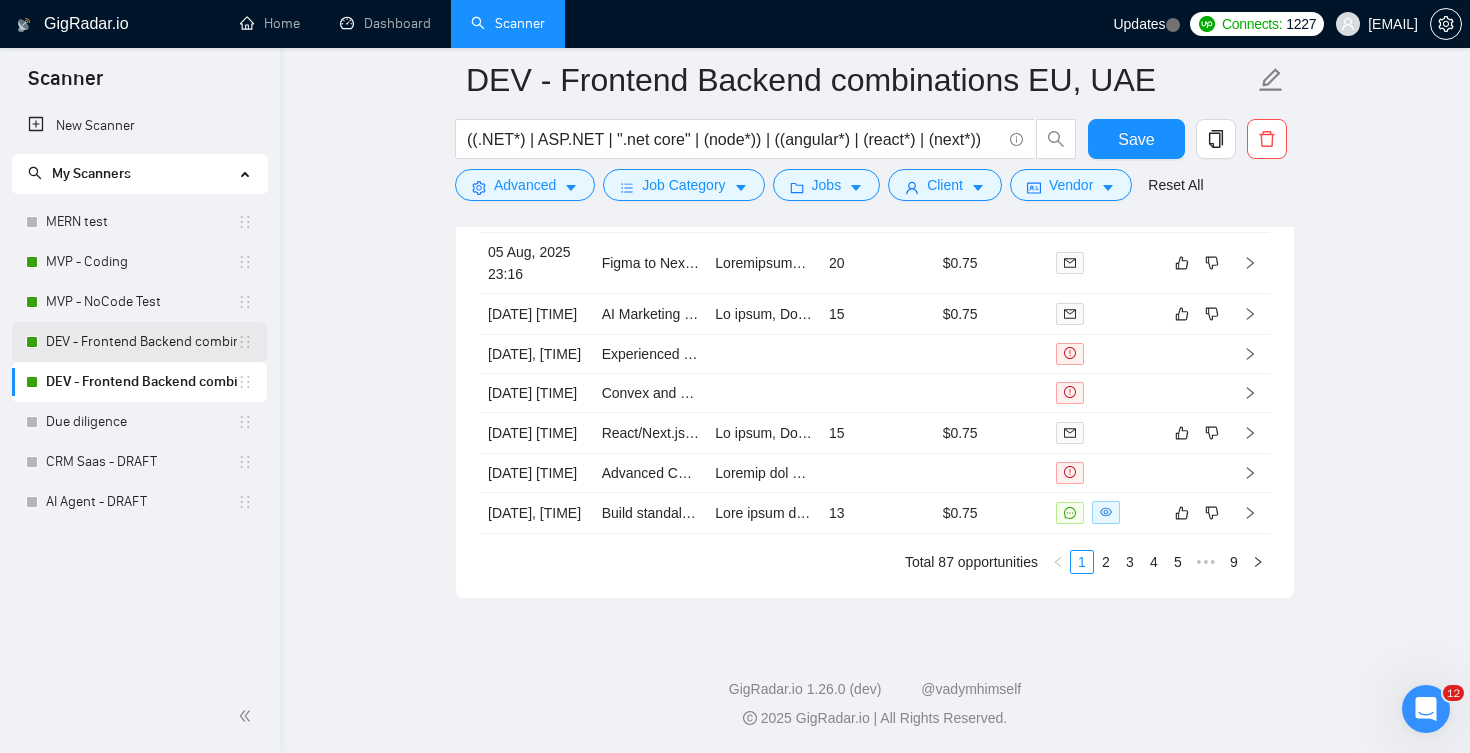 click on "DEV - Frontend Backend combinations US CAN, AUS QATAR" at bounding box center (141, 342) 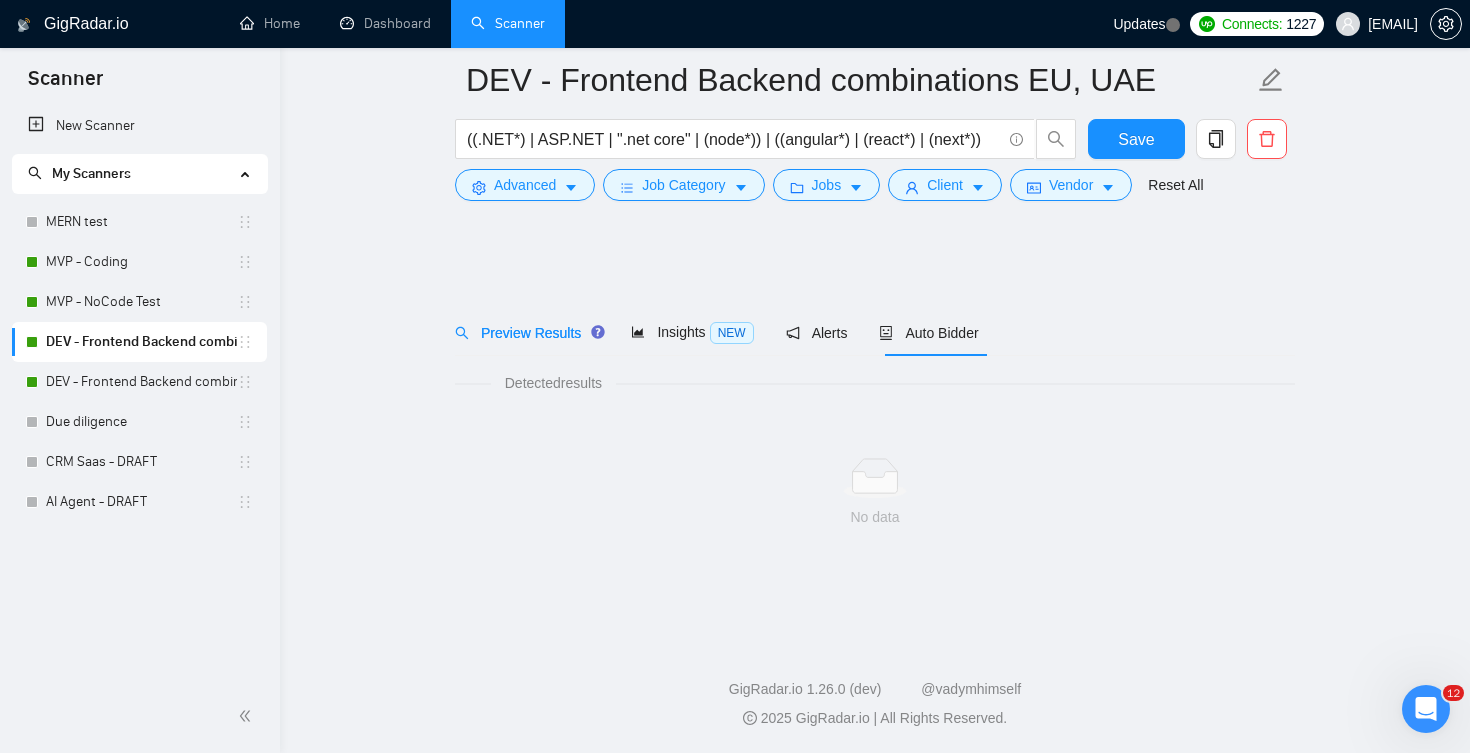 scroll, scrollTop: 0, scrollLeft: 0, axis: both 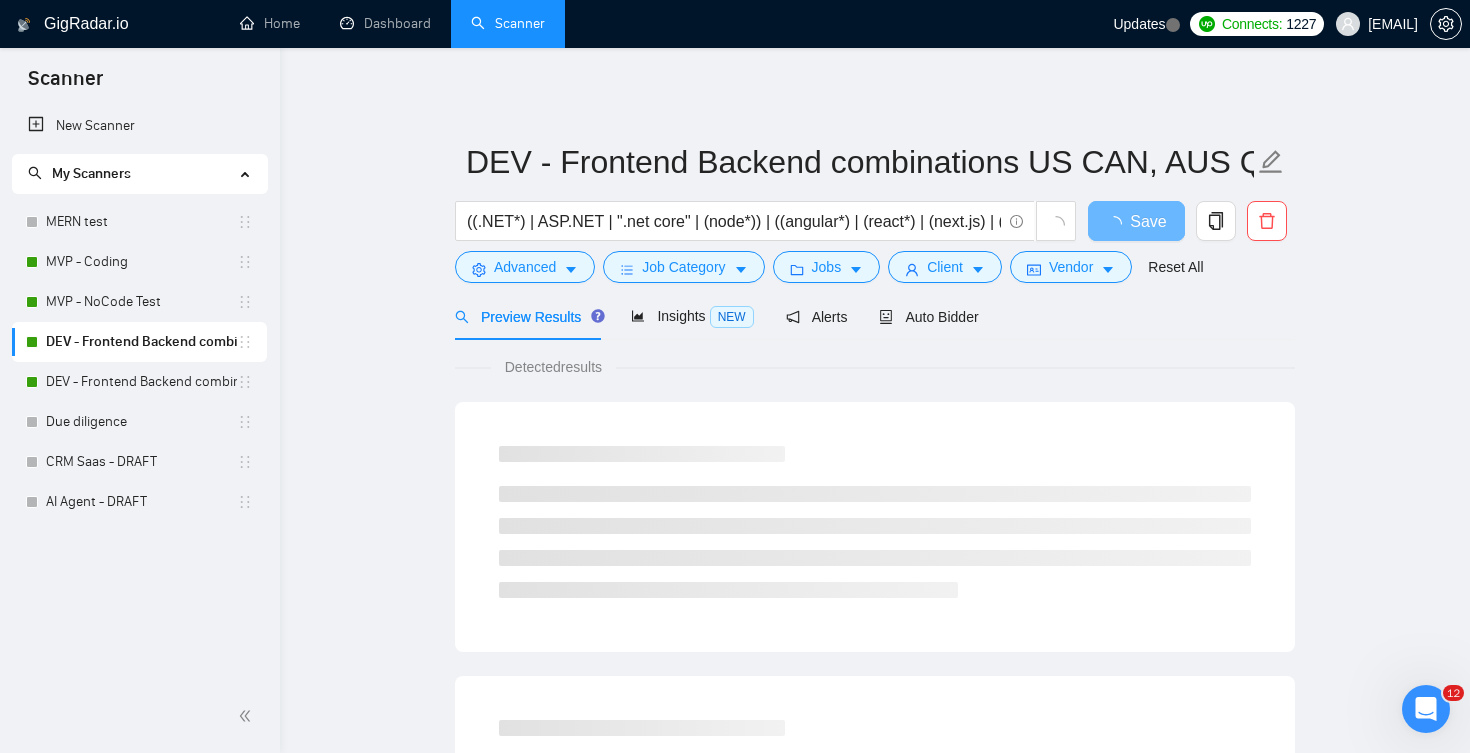 click on "Preview Results Insights NEW Alerts Auto Bidder" at bounding box center (875, 316) 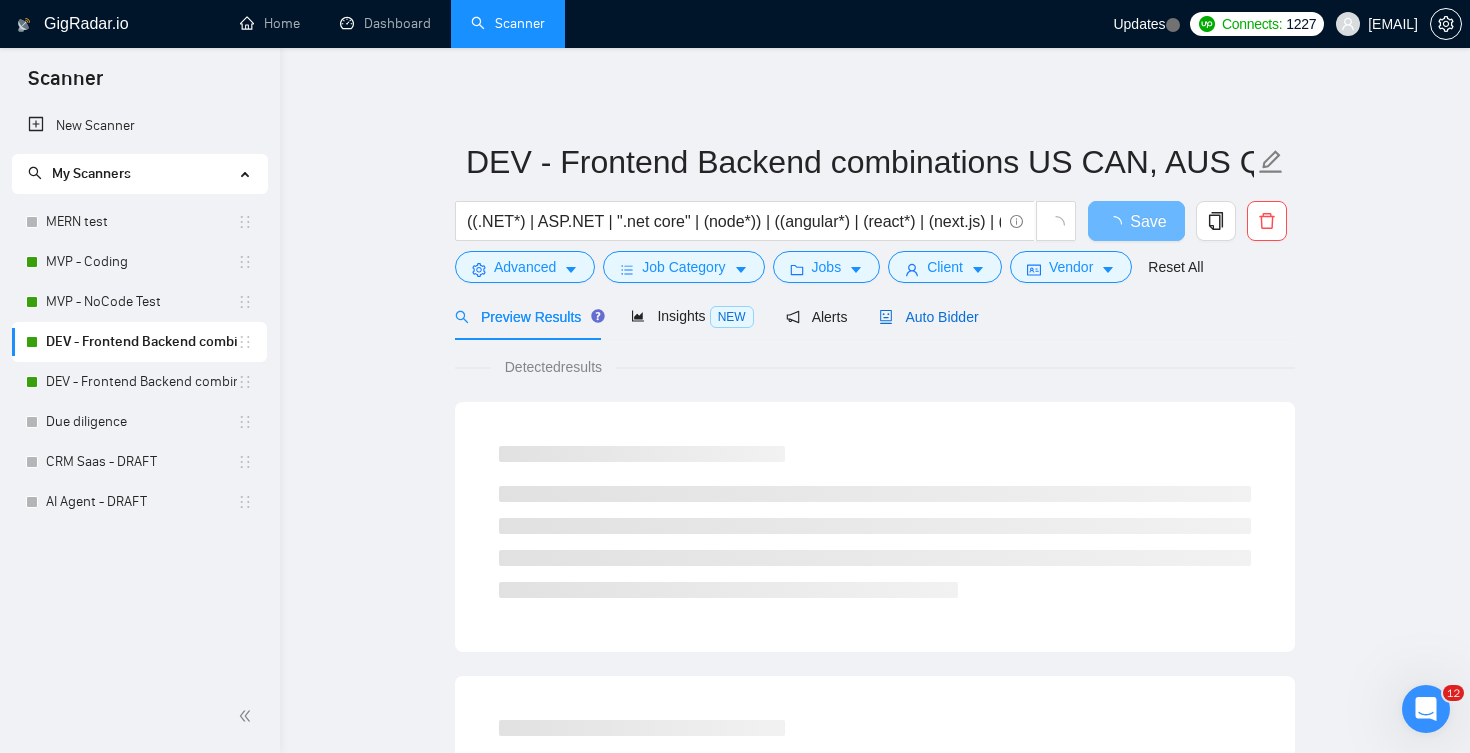 click on "Auto Bidder" at bounding box center [928, 317] 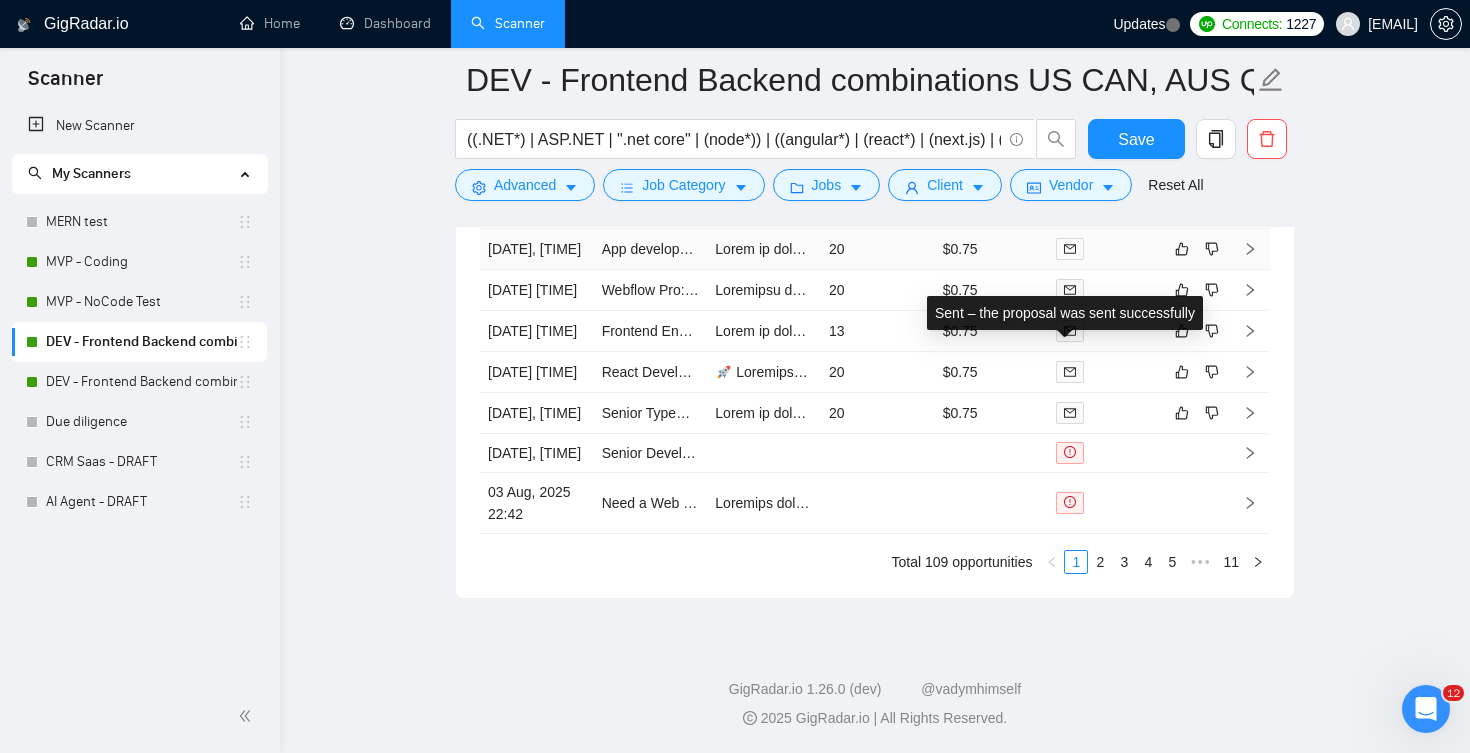 scroll, scrollTop: 5395, scrollLeft: 0, axis: vertical 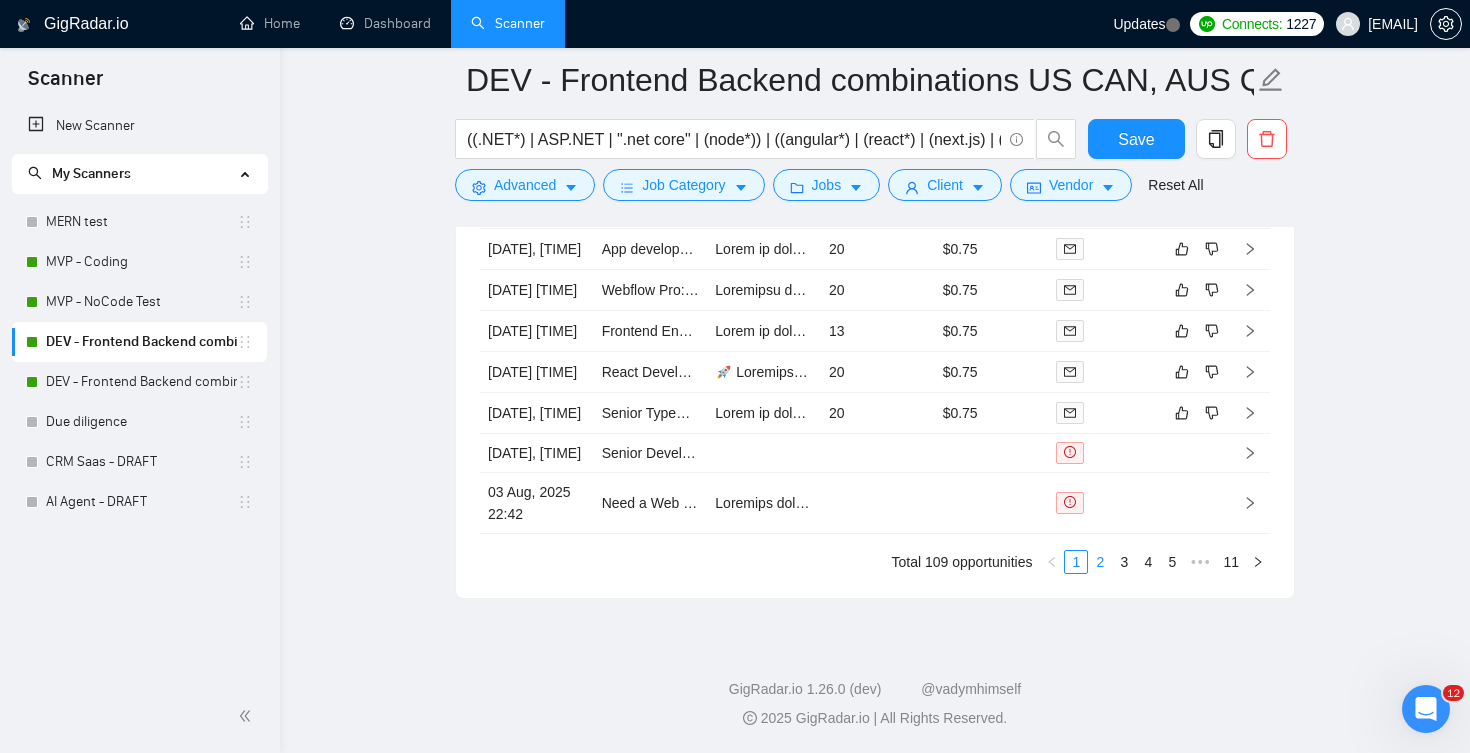click on "2" at bounding box center (1100, 562) 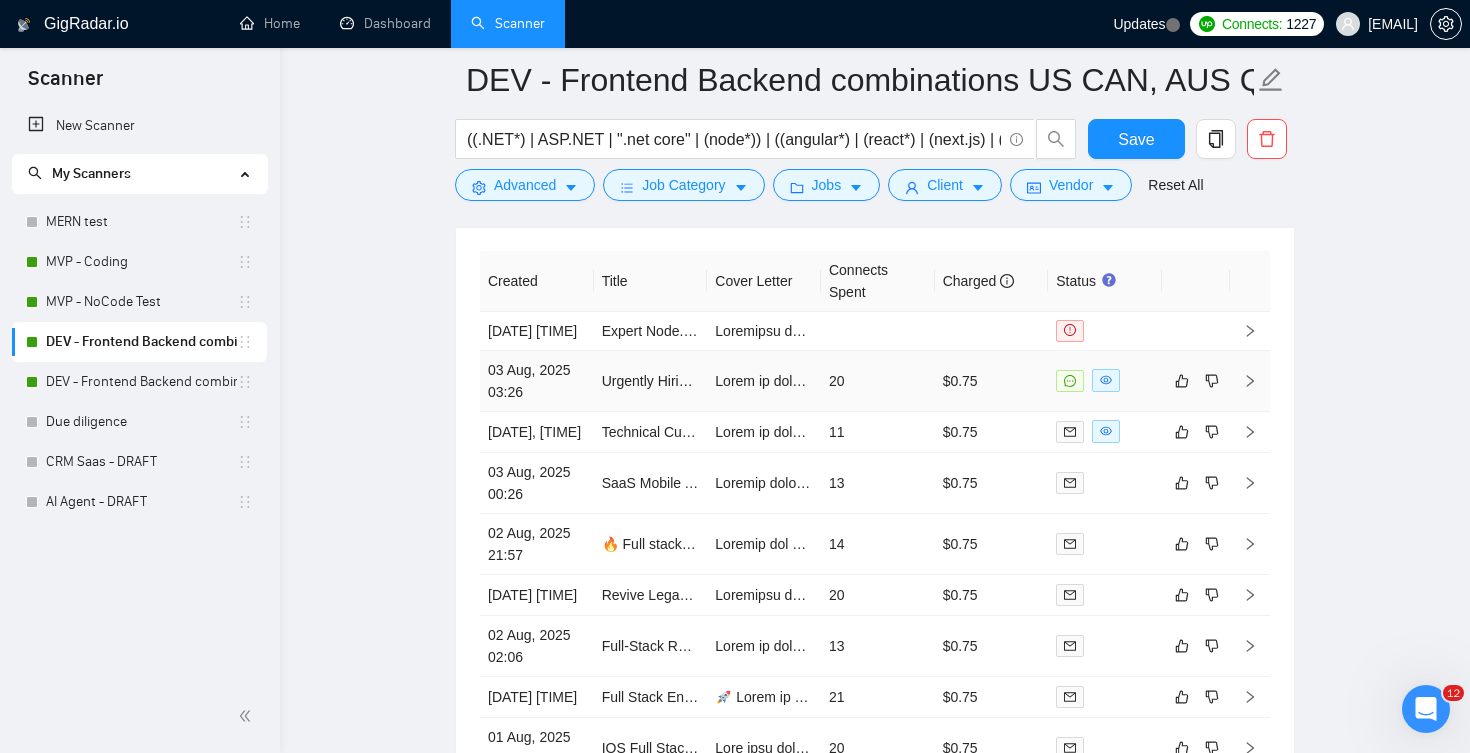 scroll, scrollTop: 5001, scrollLeft: 0, axis: vertical 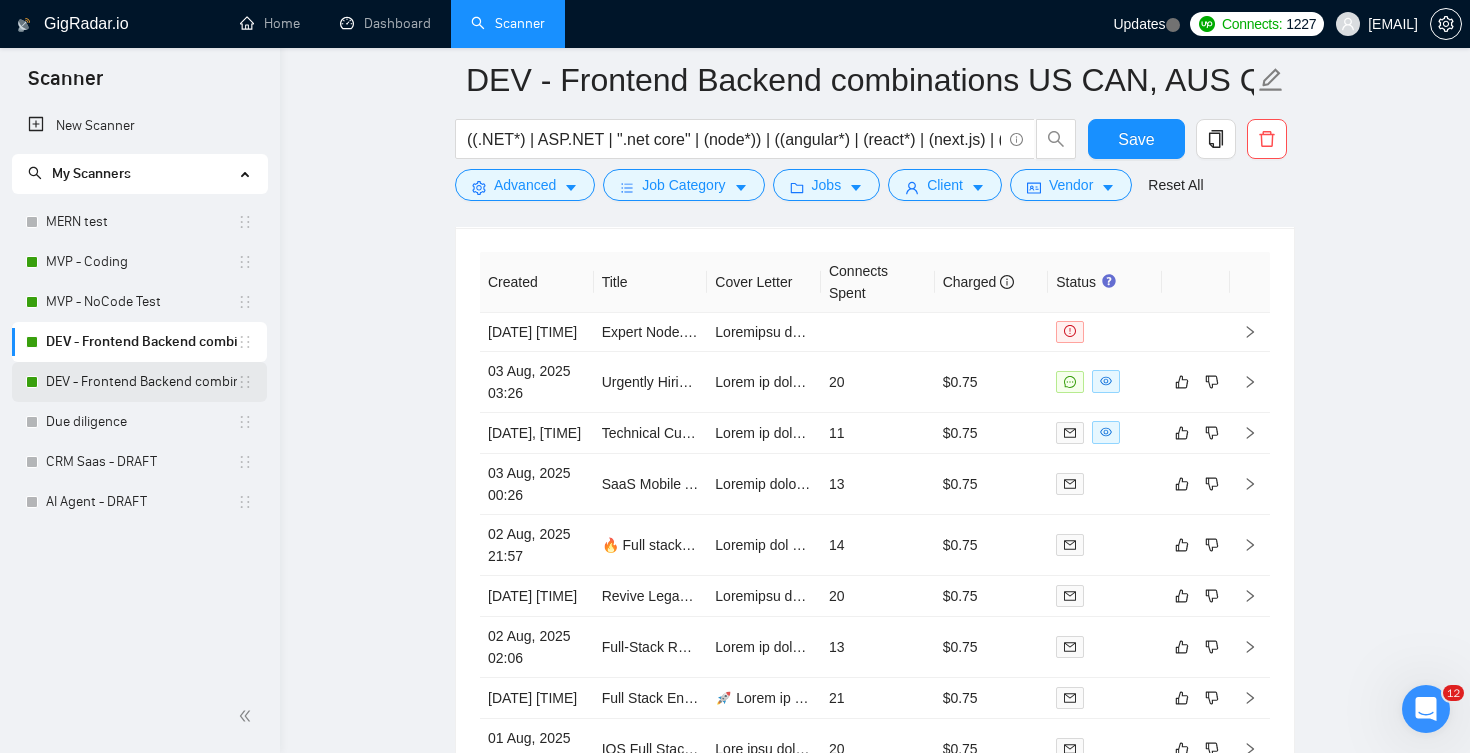 click on "DEV - Frontend Backend combinations EU, UAE" at bounding box center [141, 382] 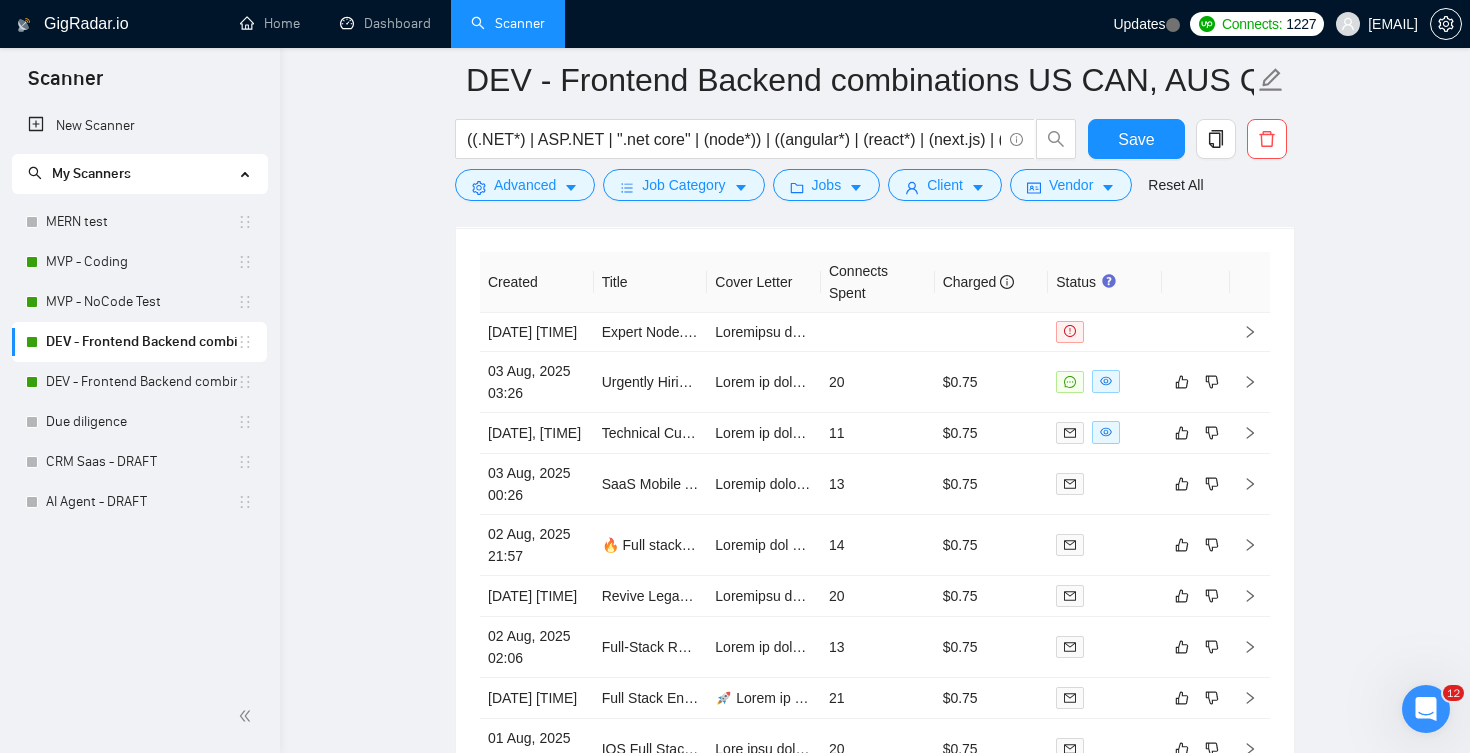 scroll, scrollTop: 0, scrollLeft: 0, axis: both 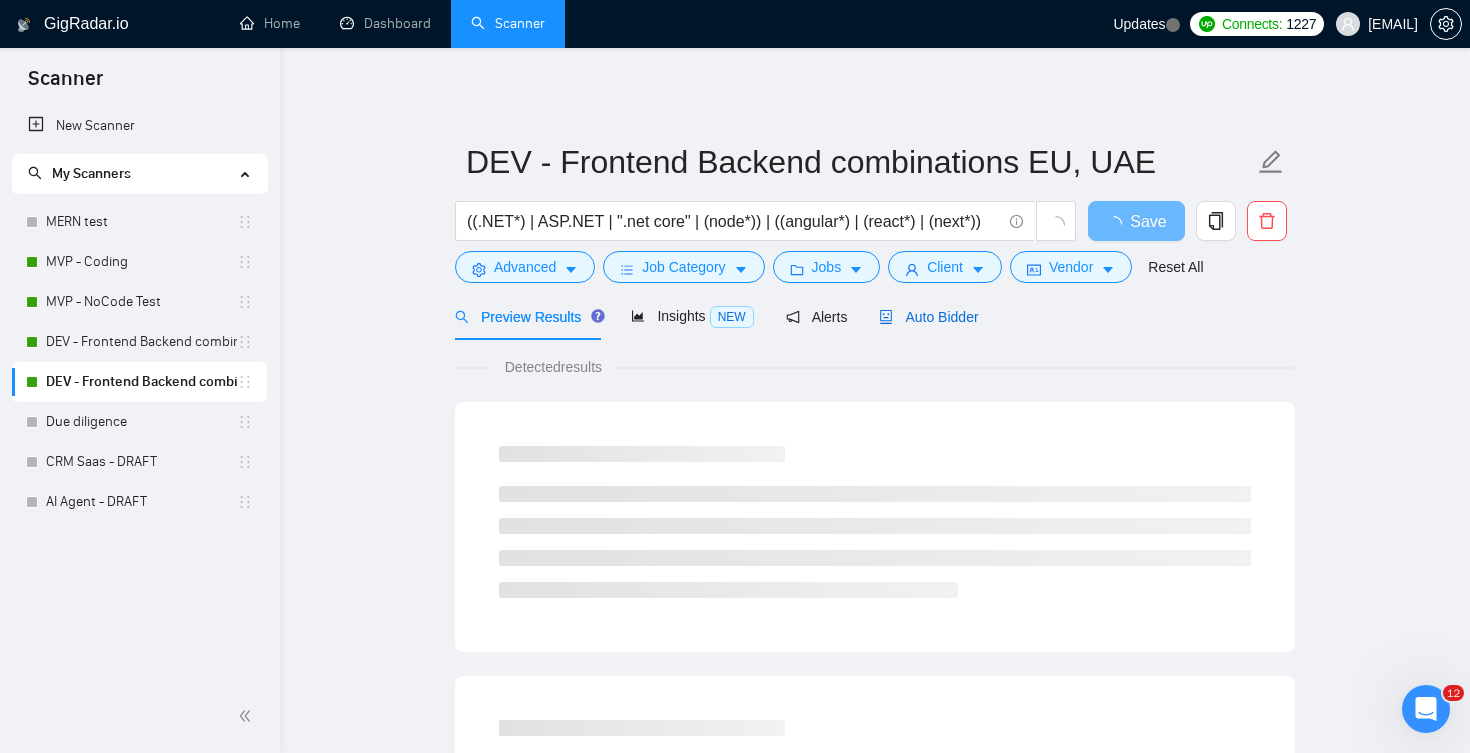 click on "Auto Bidder" at bounding box center [928, 317] 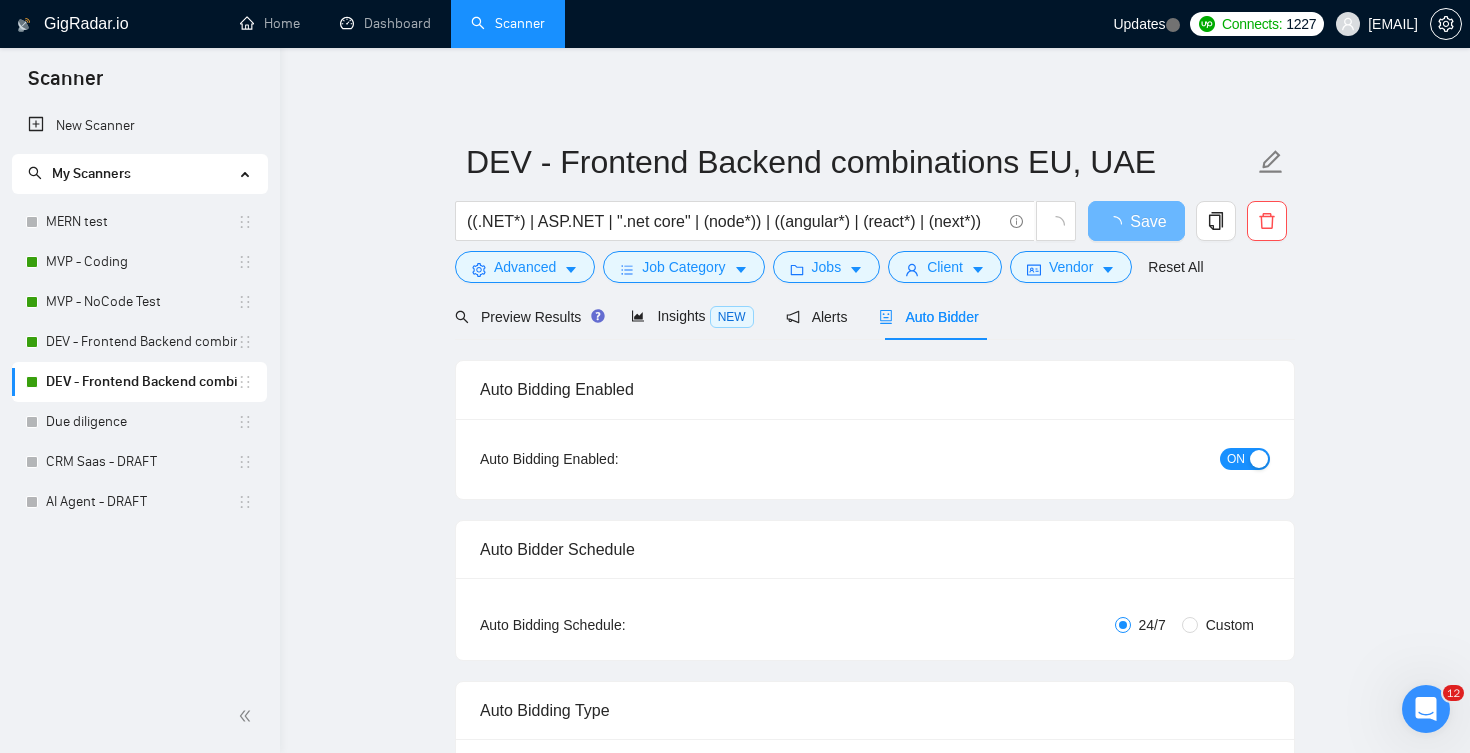 type 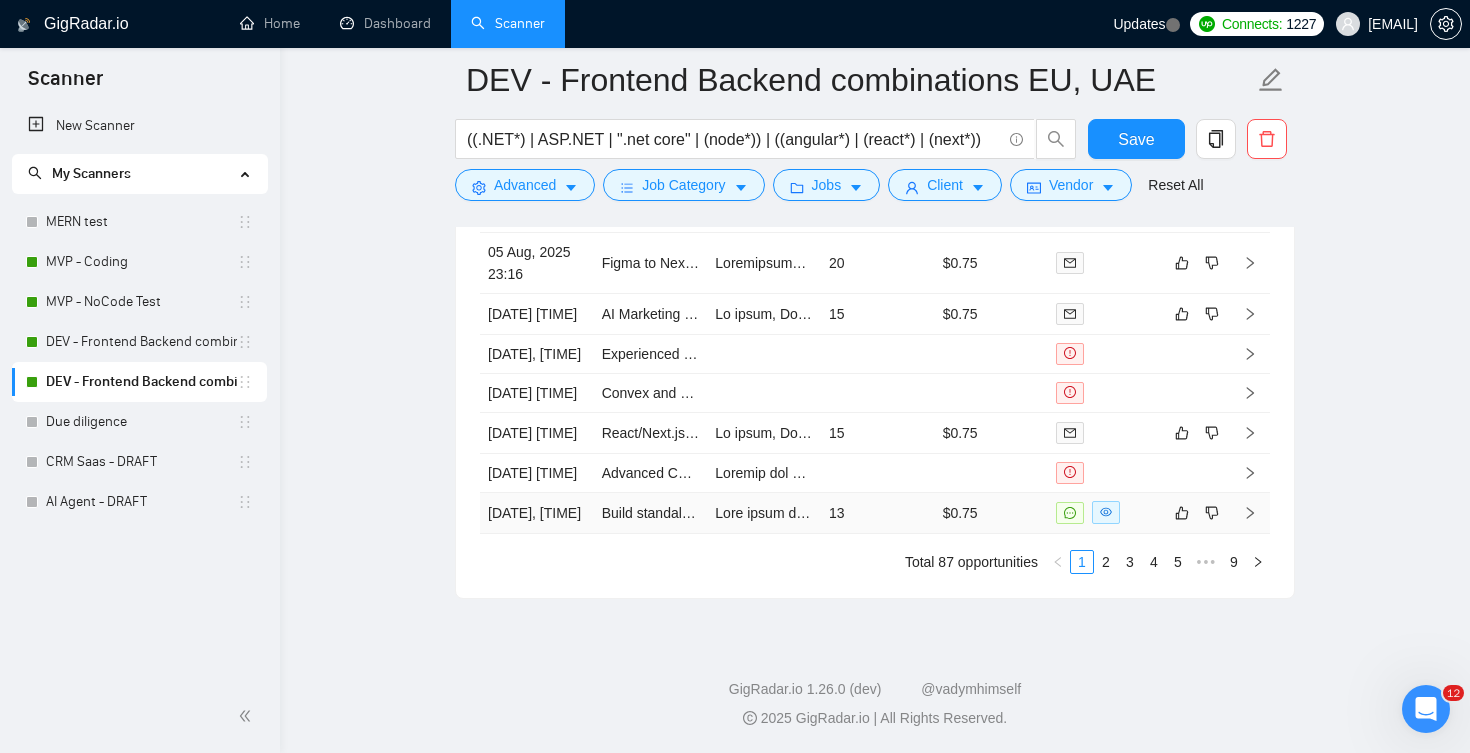 scroll, scrollTop: 5442, scrollLeft: 0, axis: vertical 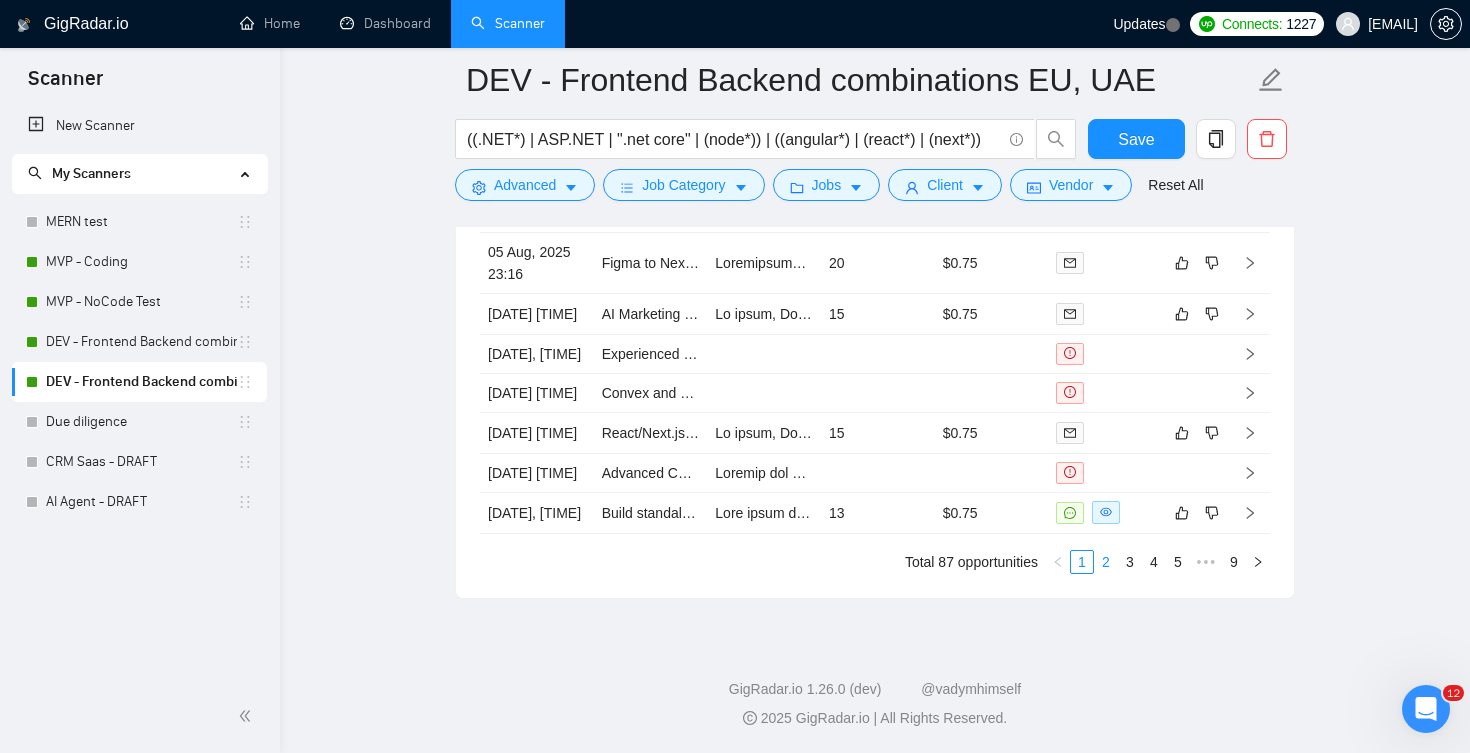 click on "2" at bounding box center [1106, 562] 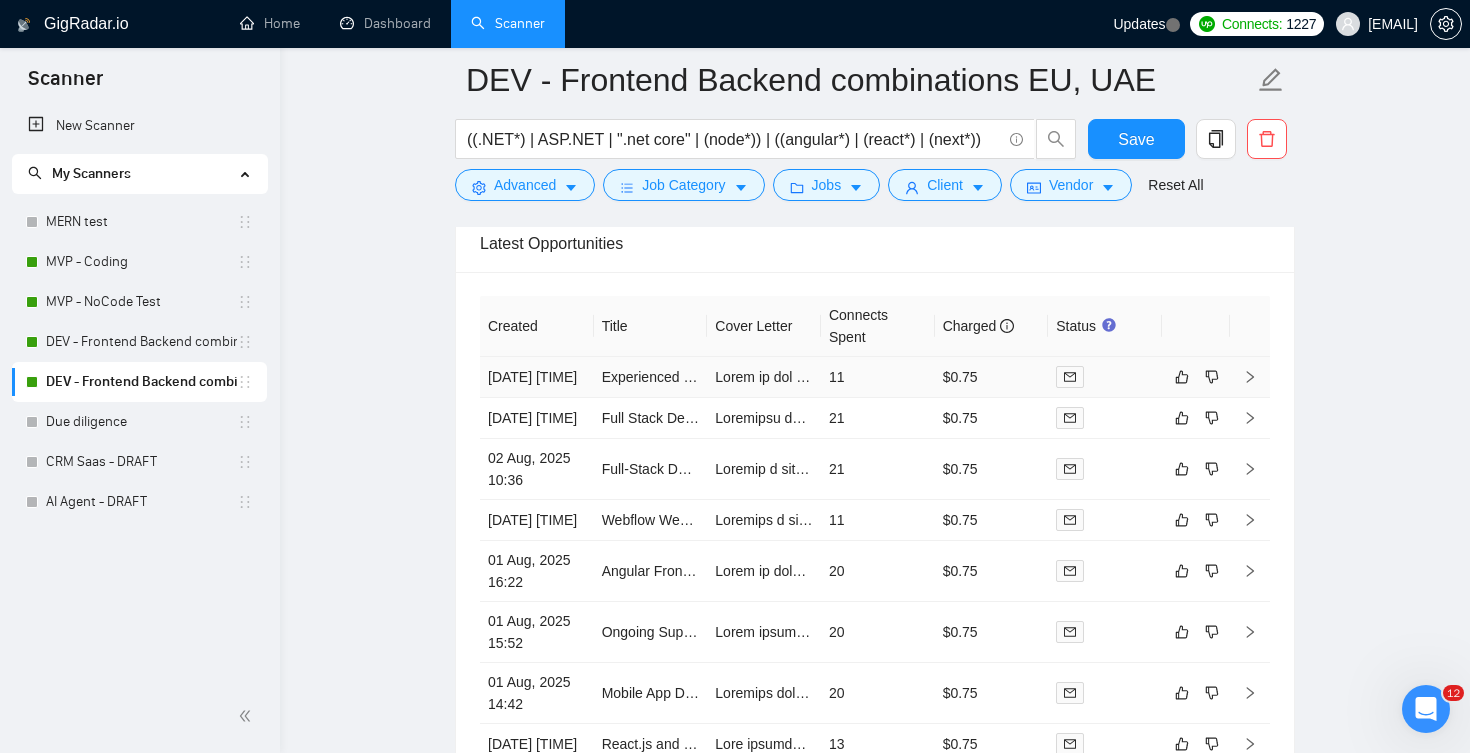 scroll, scrollTop: 5011, scrollLeft: 0, axis: vertical 